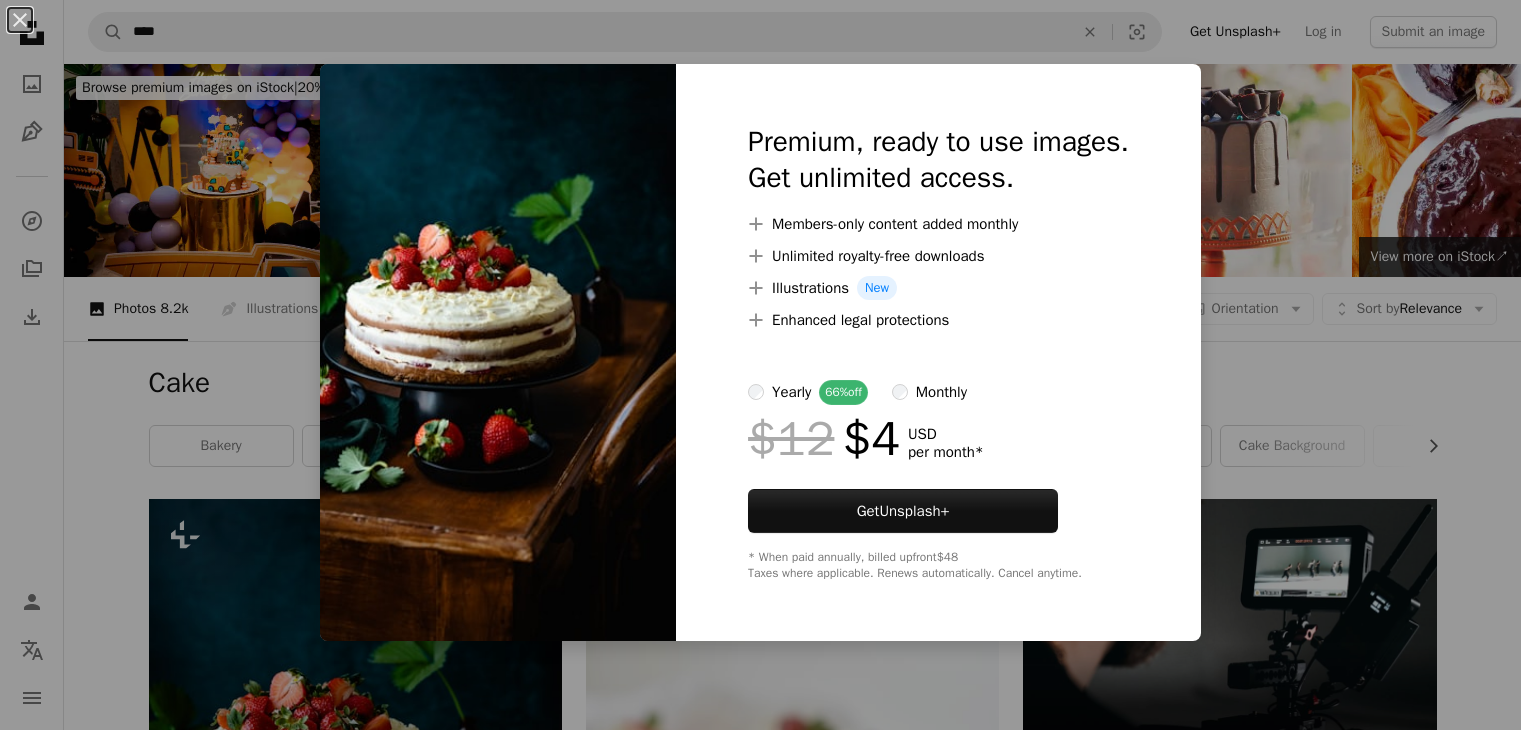 scroll, scrollTop: 400, scrollLeft: 0, axis: vertical 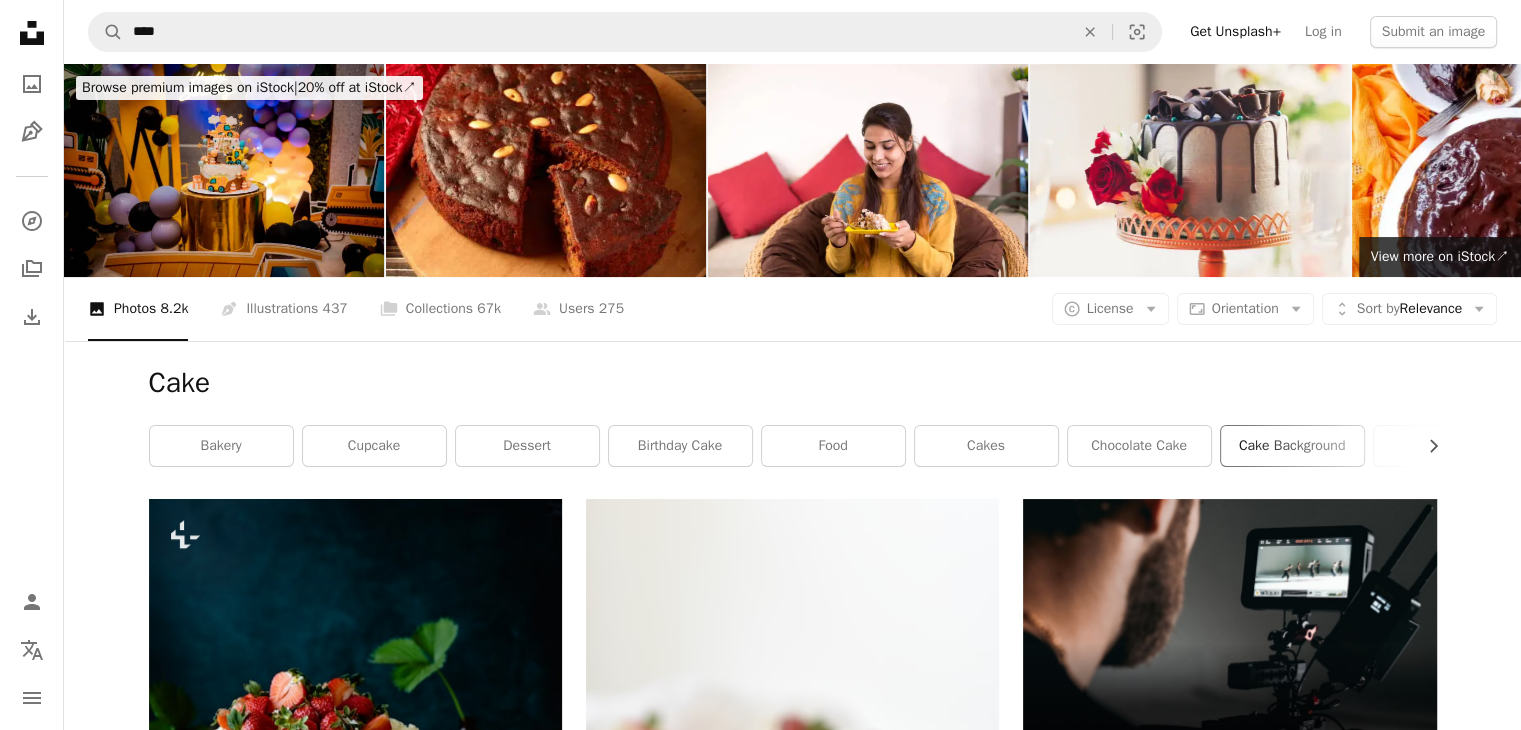 click on "cake background" at bounding box center (1292, 446) 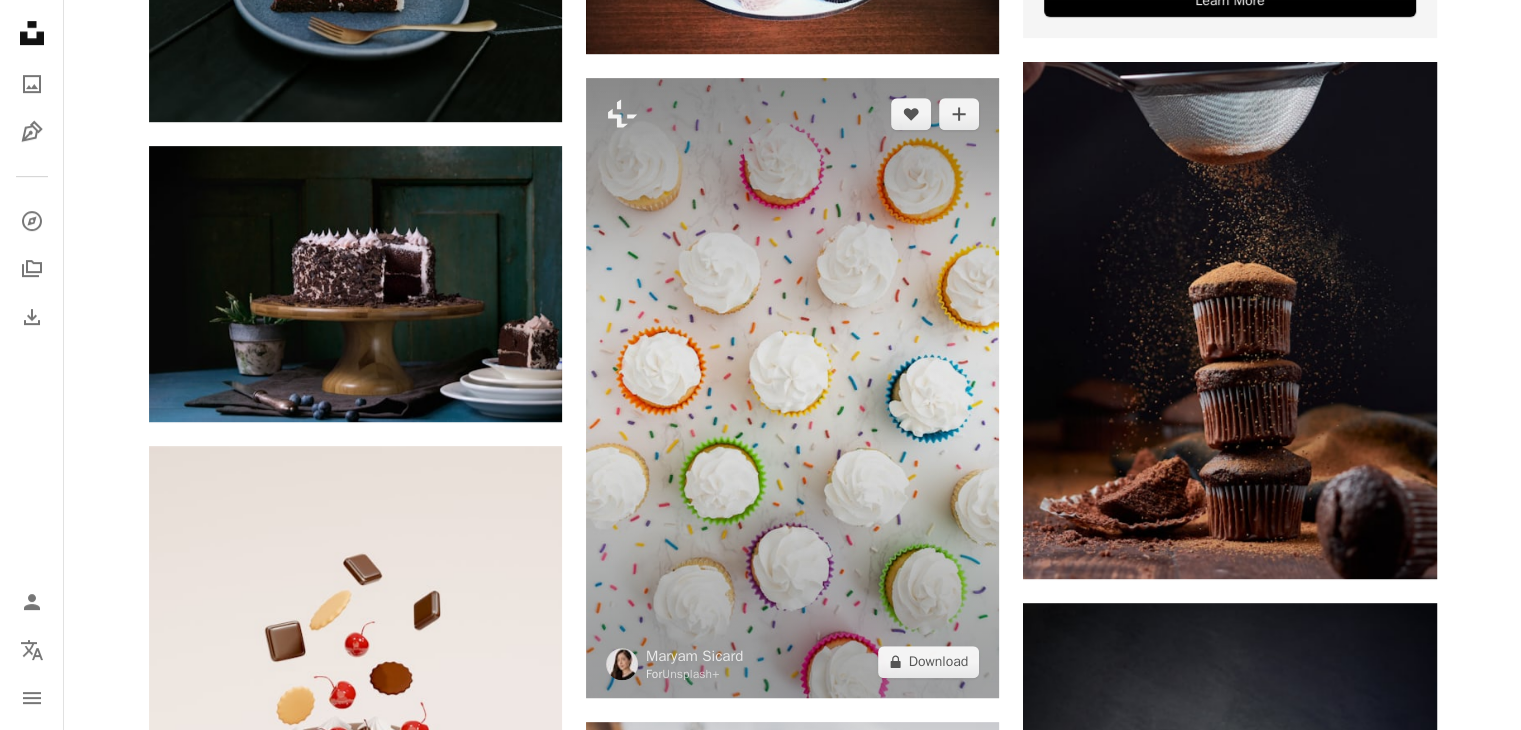 scroll, scrollTop: 1000, scrollLeft: 0, axis: vertical 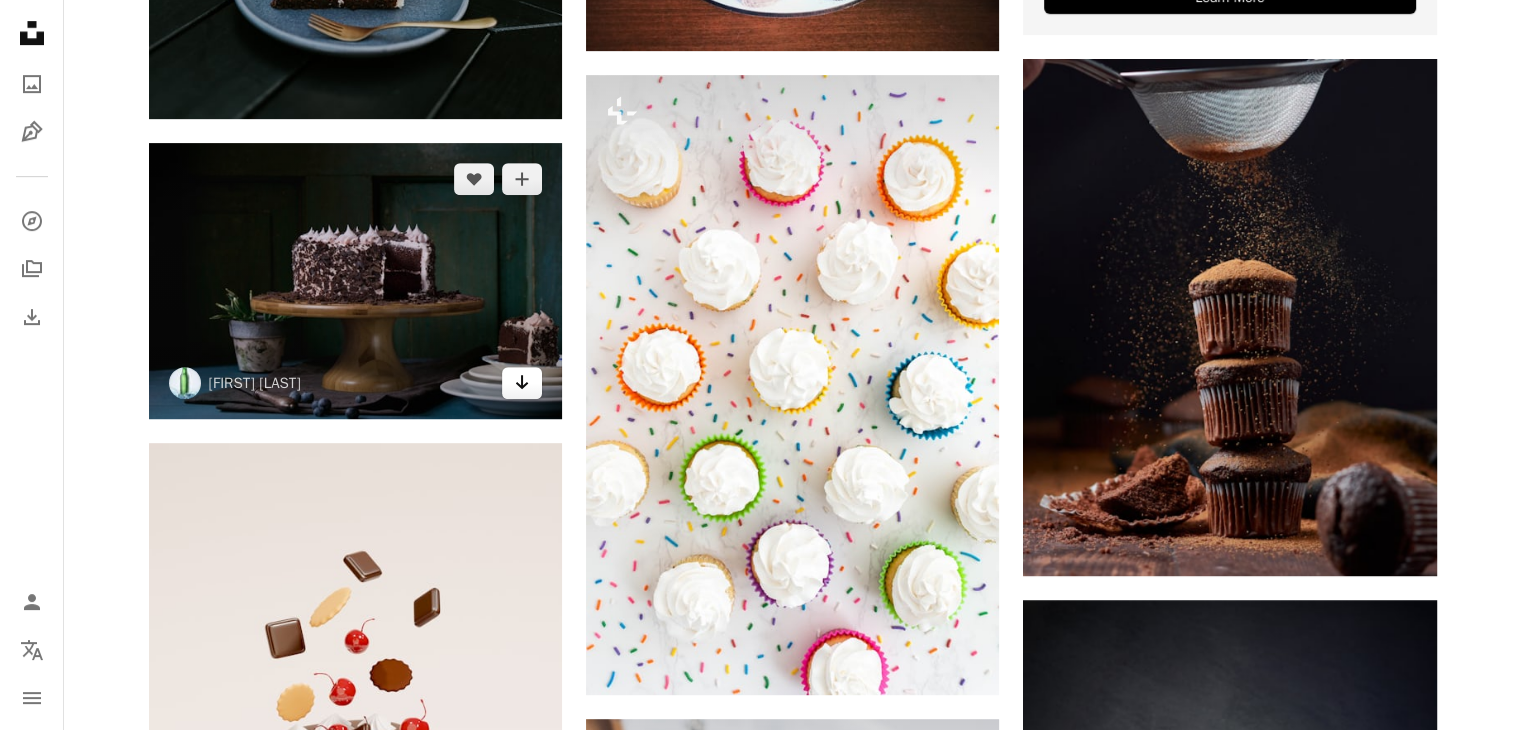 click on "Arrow pointing down" 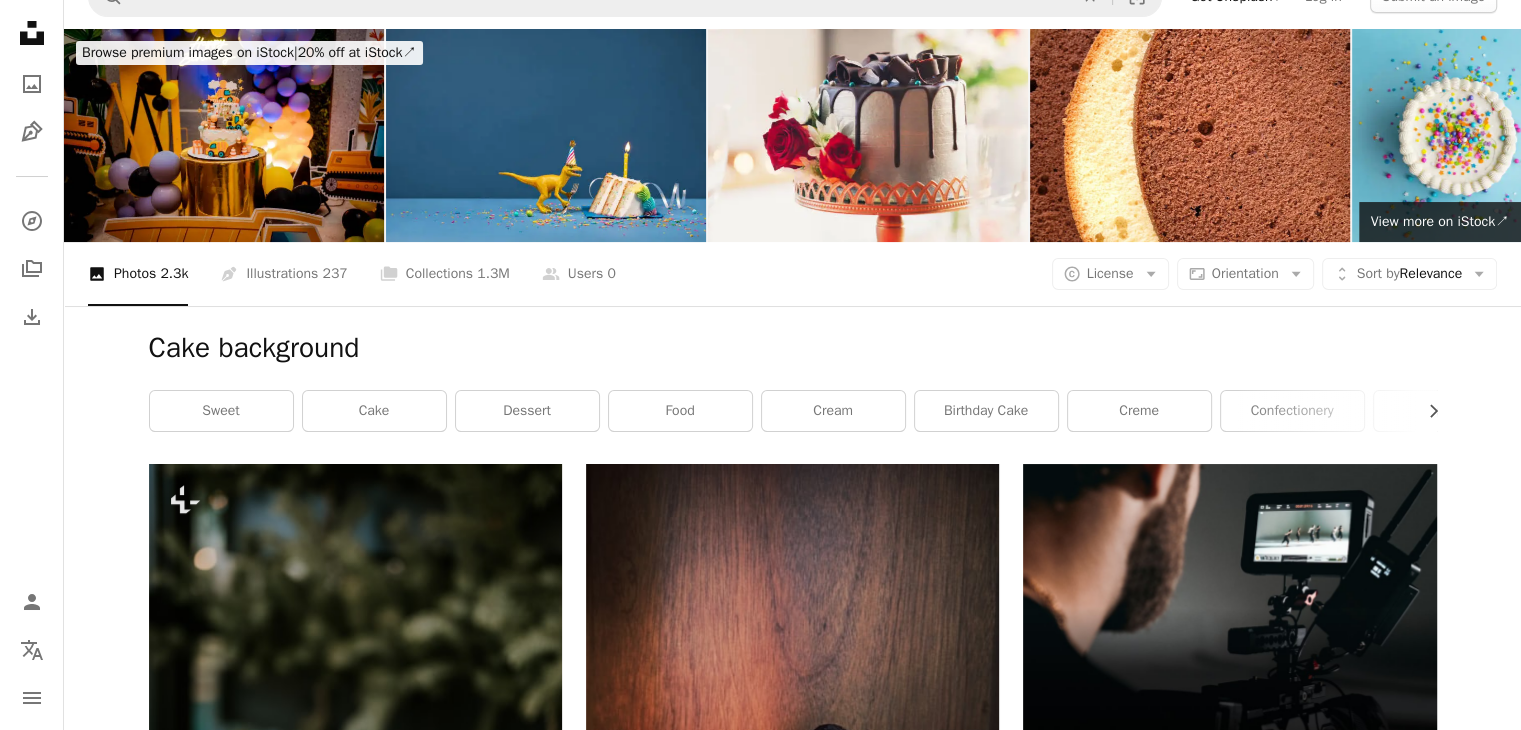 scroll, scrollTop: 0, scrollLeft: 0, axis: both 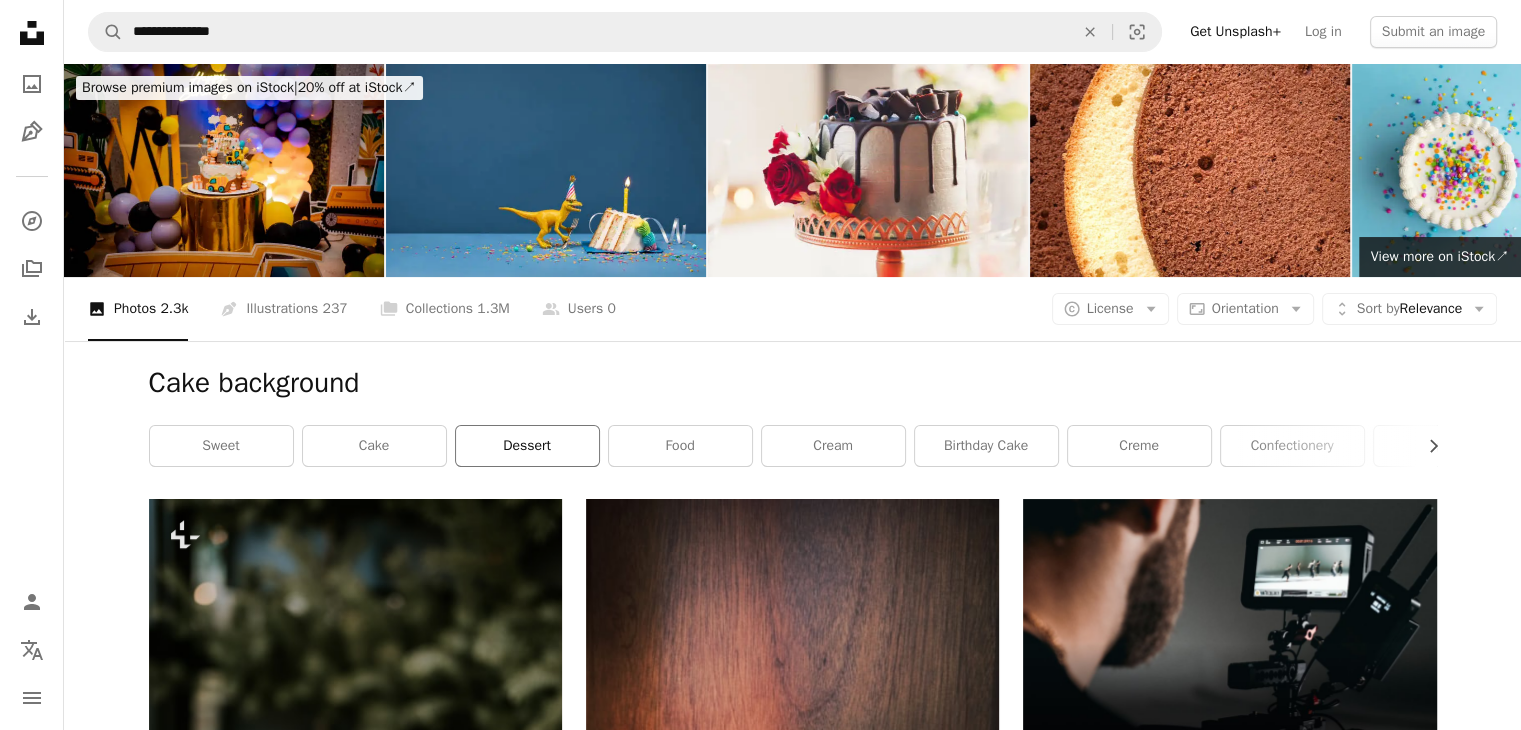 click on "dessert" at bounding box center [527, 446] 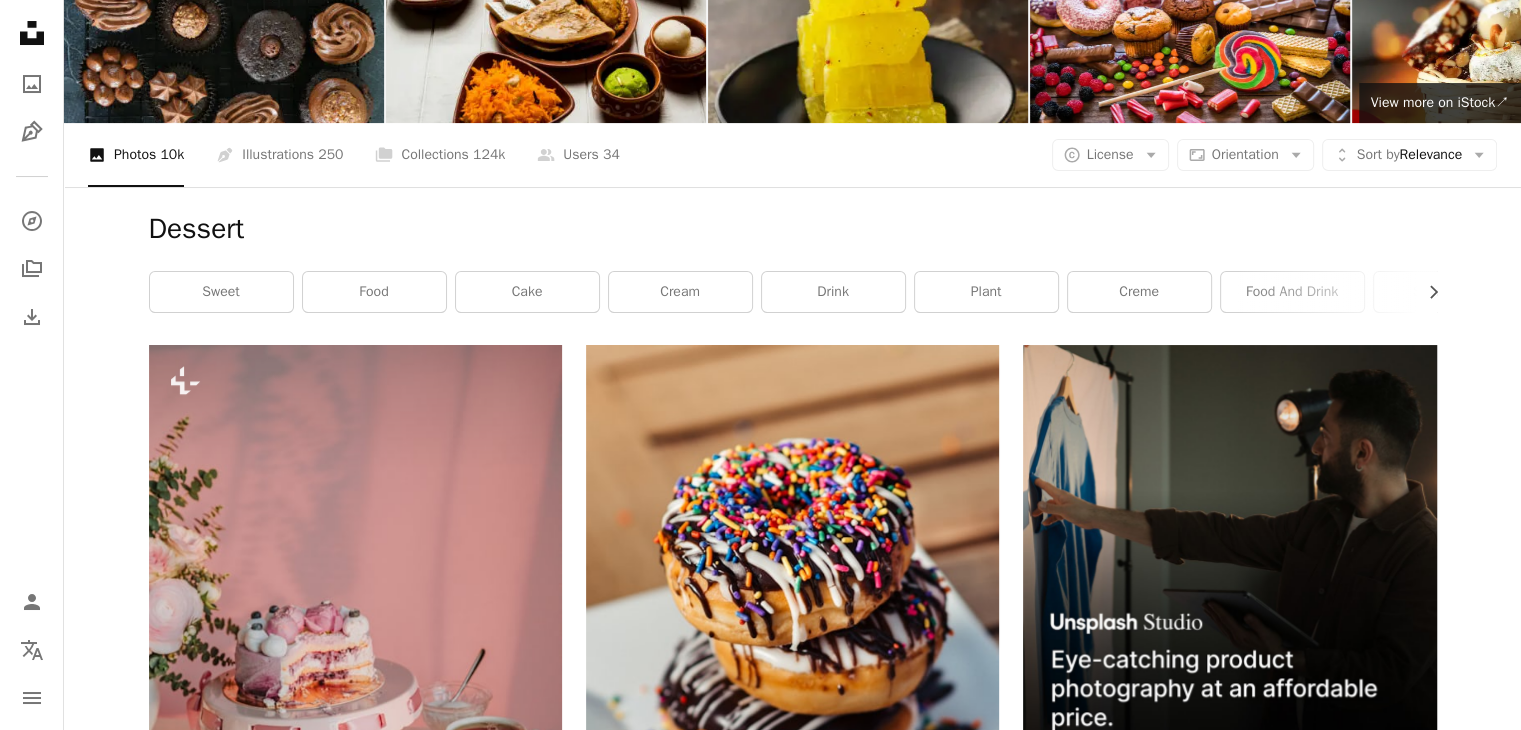 scroll, scrollTop: 0, scrollLeft: 0, axis: both 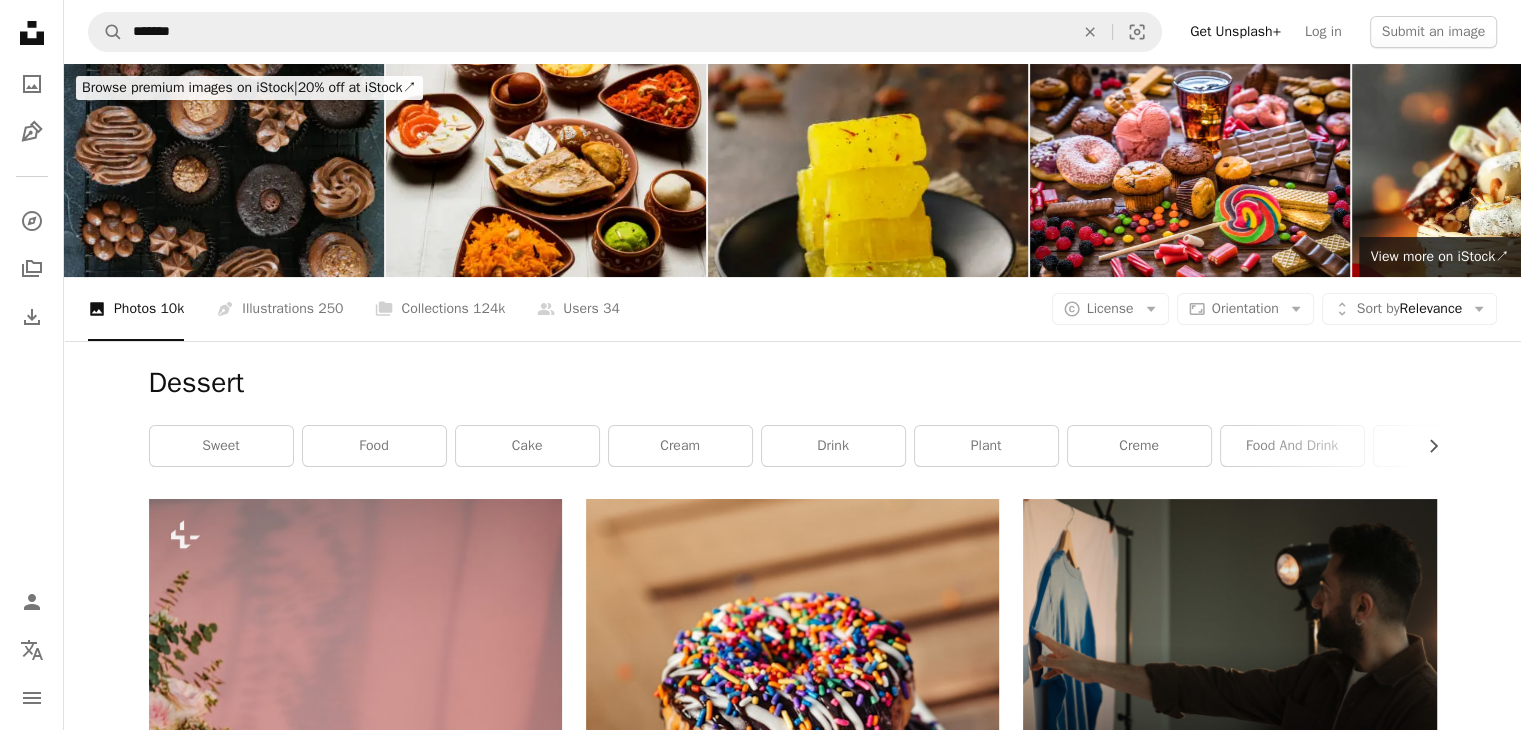 click at bounding box center [224, 170] 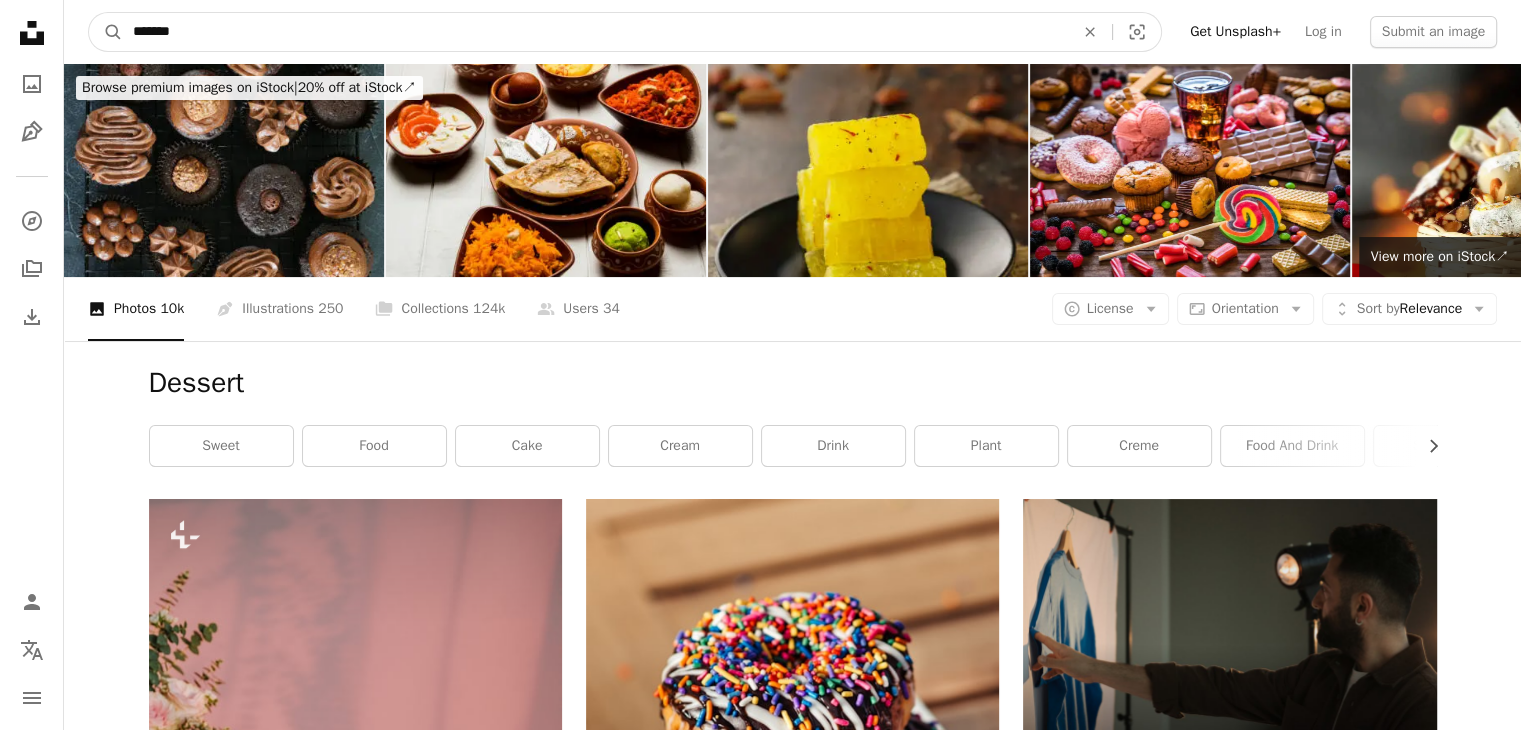click on "*******" at bounding box center [595, 32] 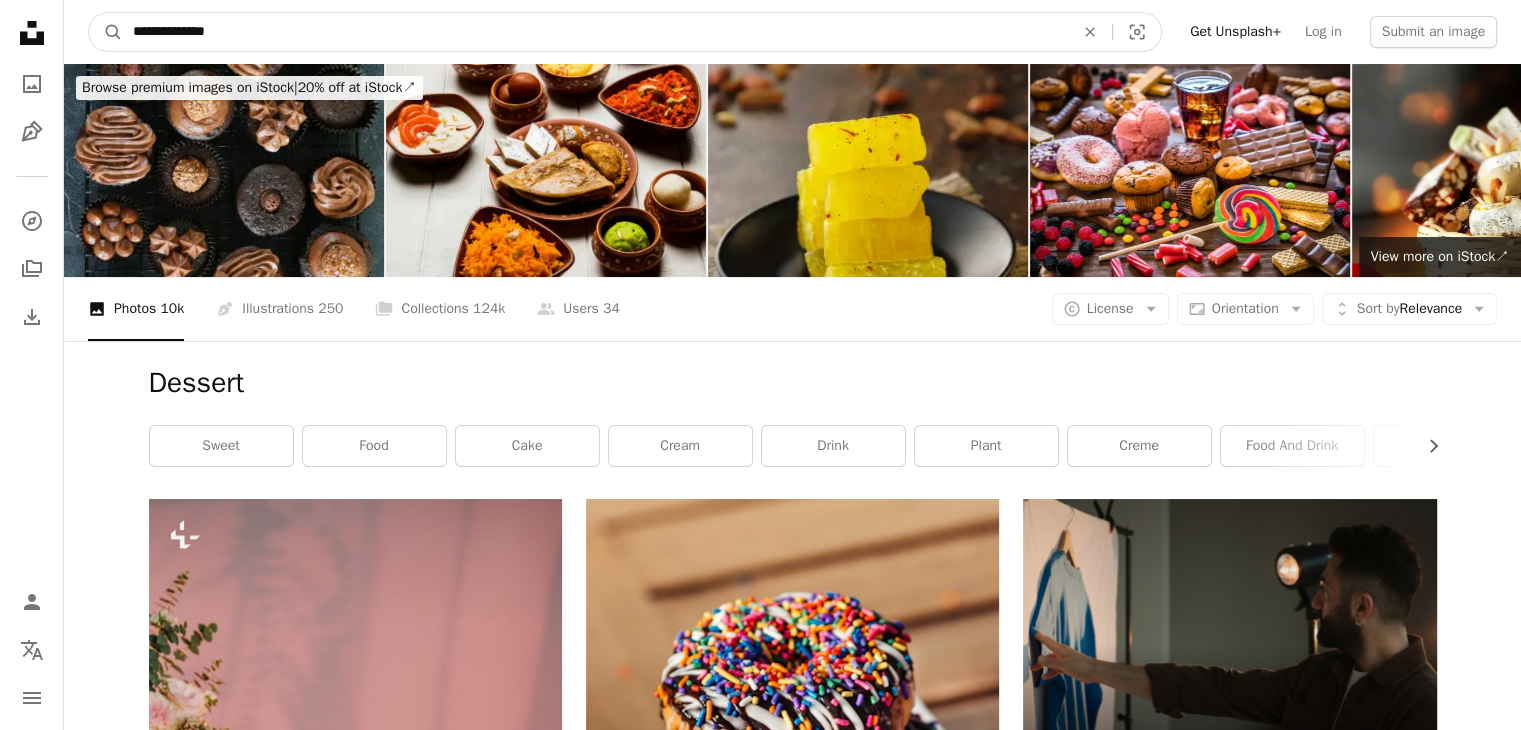 type on "**********" 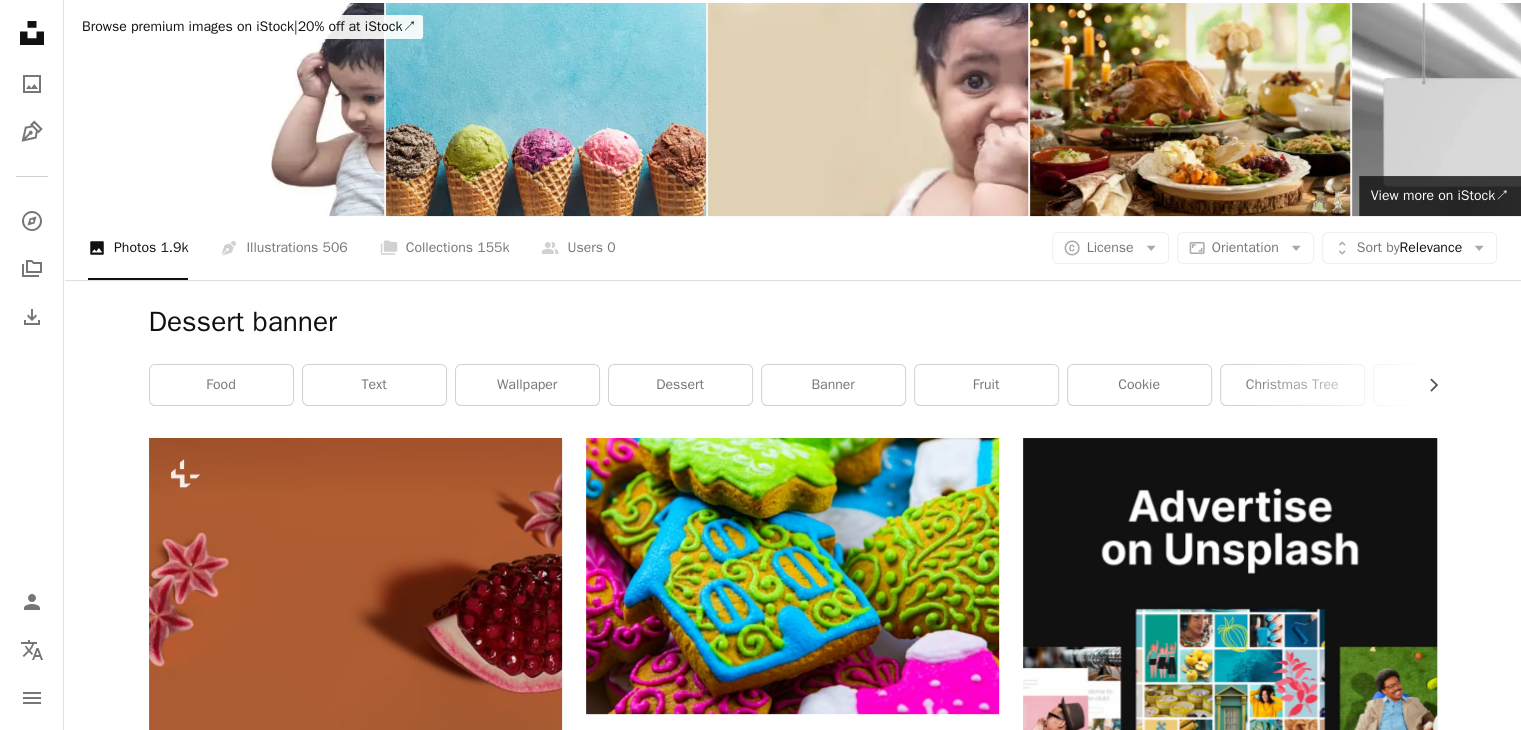 scroll, scrollTop: 0, scrollLeft: 0, axis: both 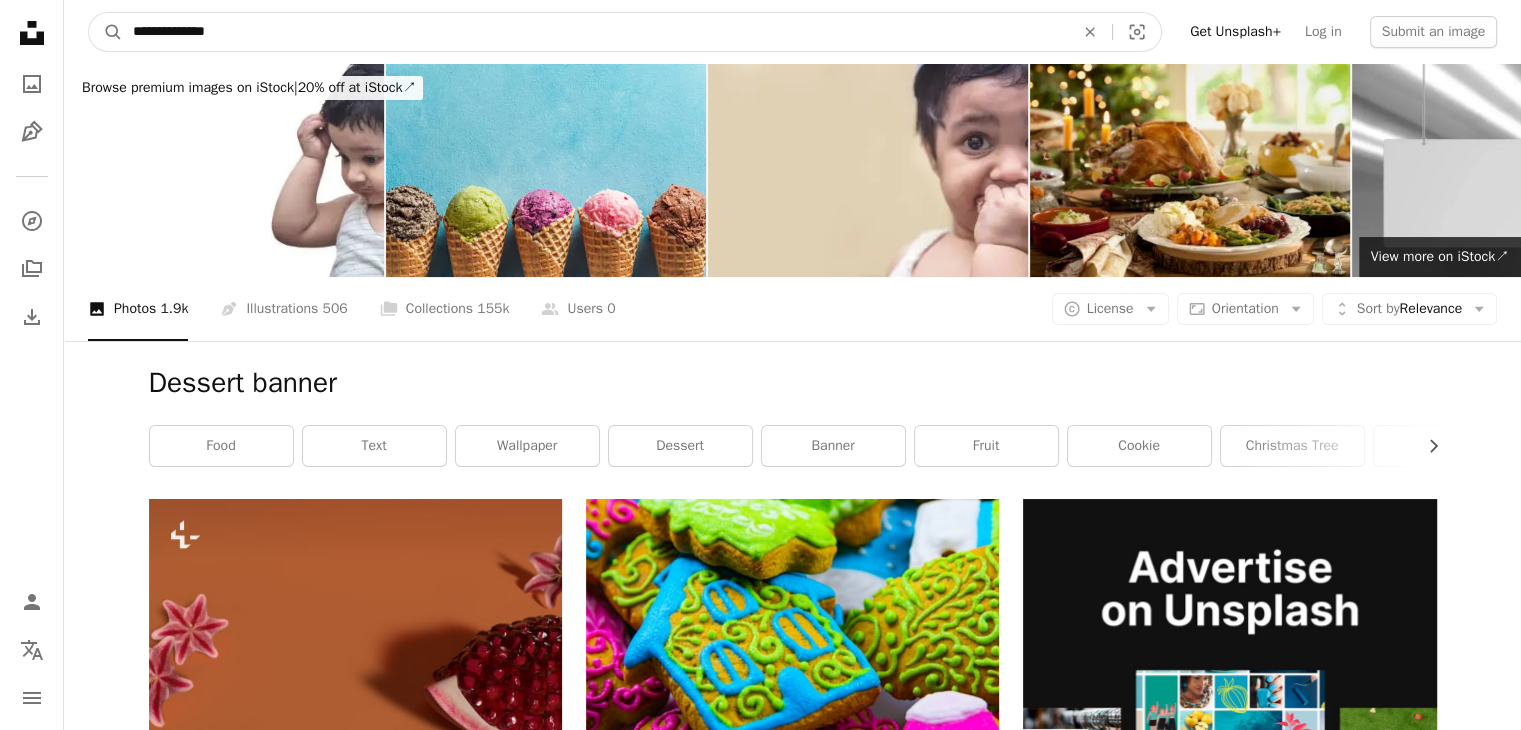 click on "**********" at bounding box center [595, 32] 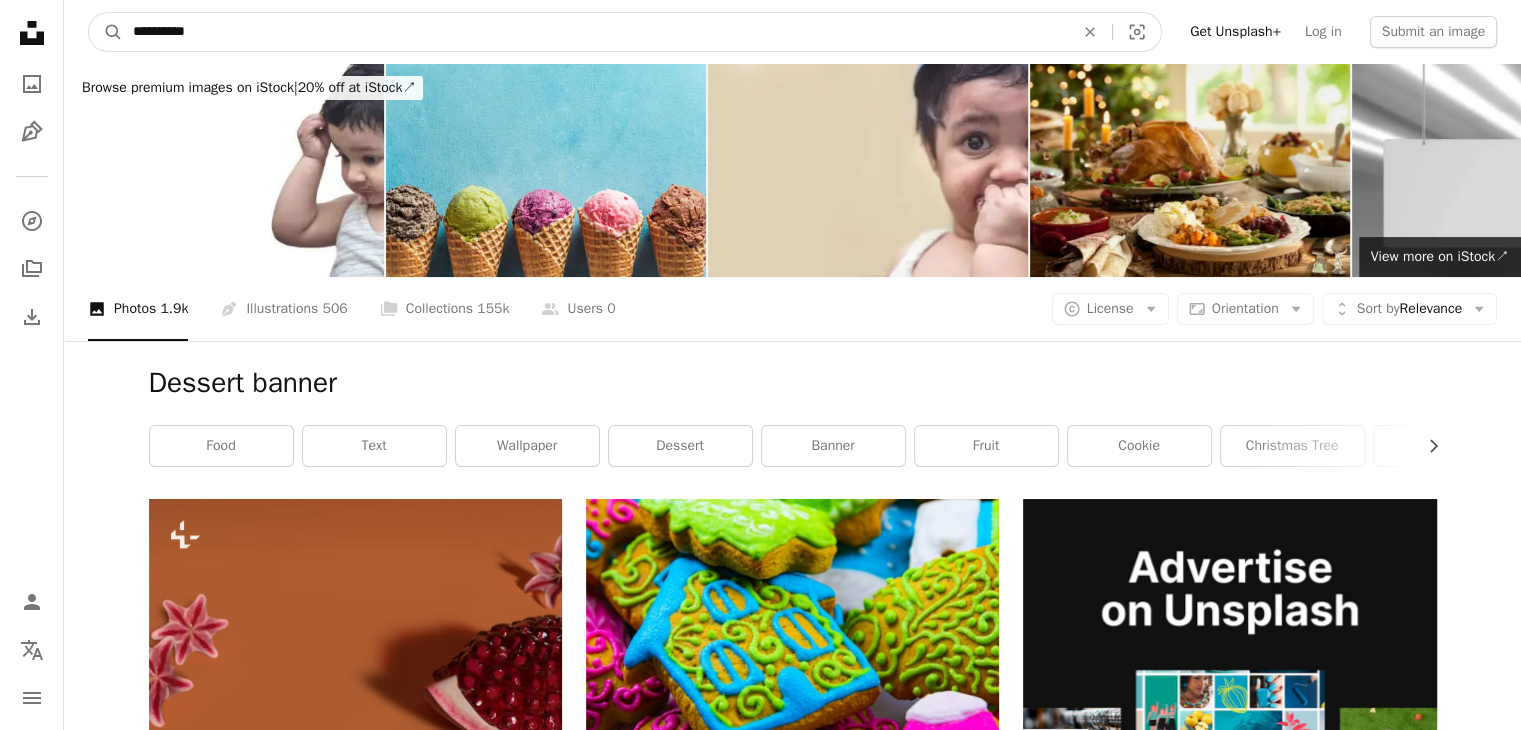 type on "**********" 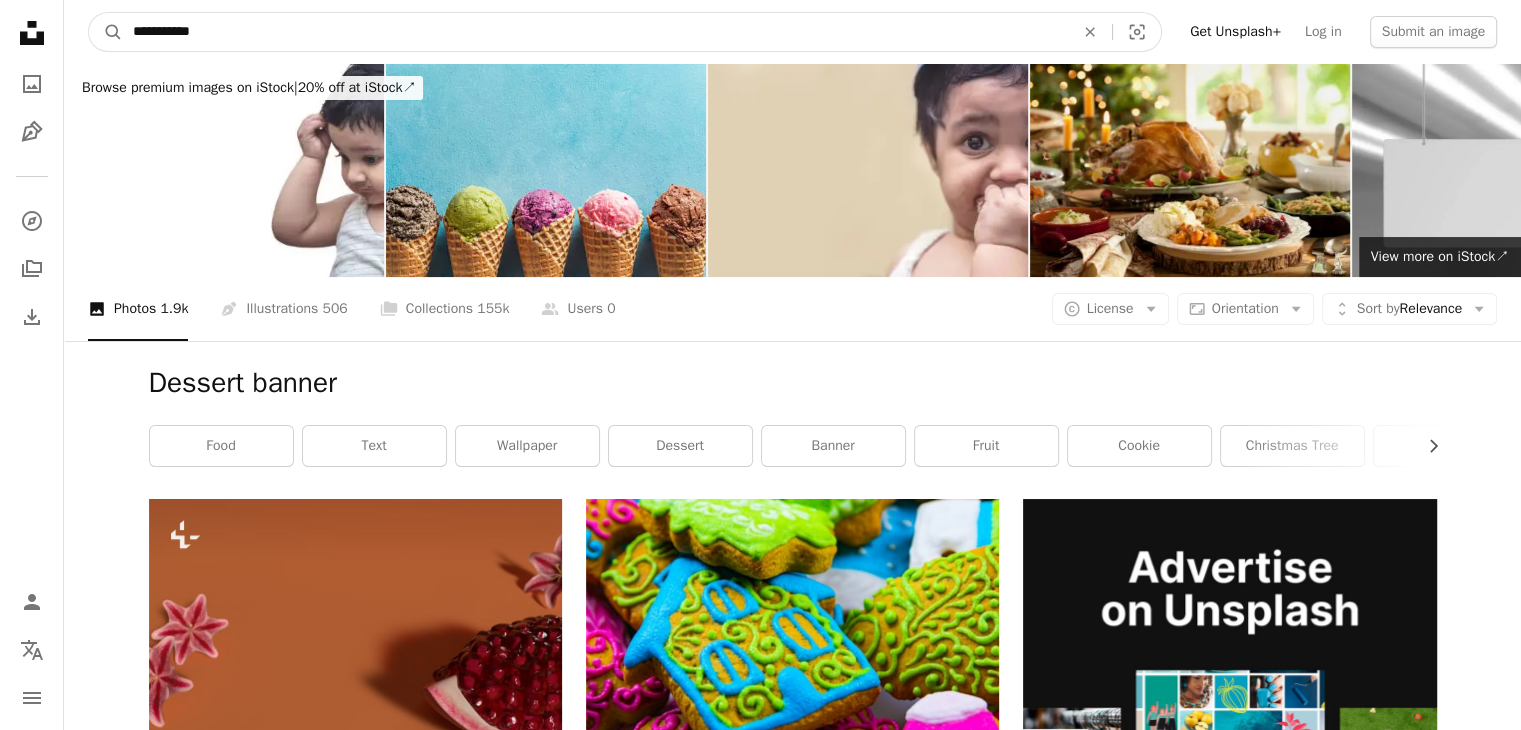 click on "**********" at bounding box center [595, 32] 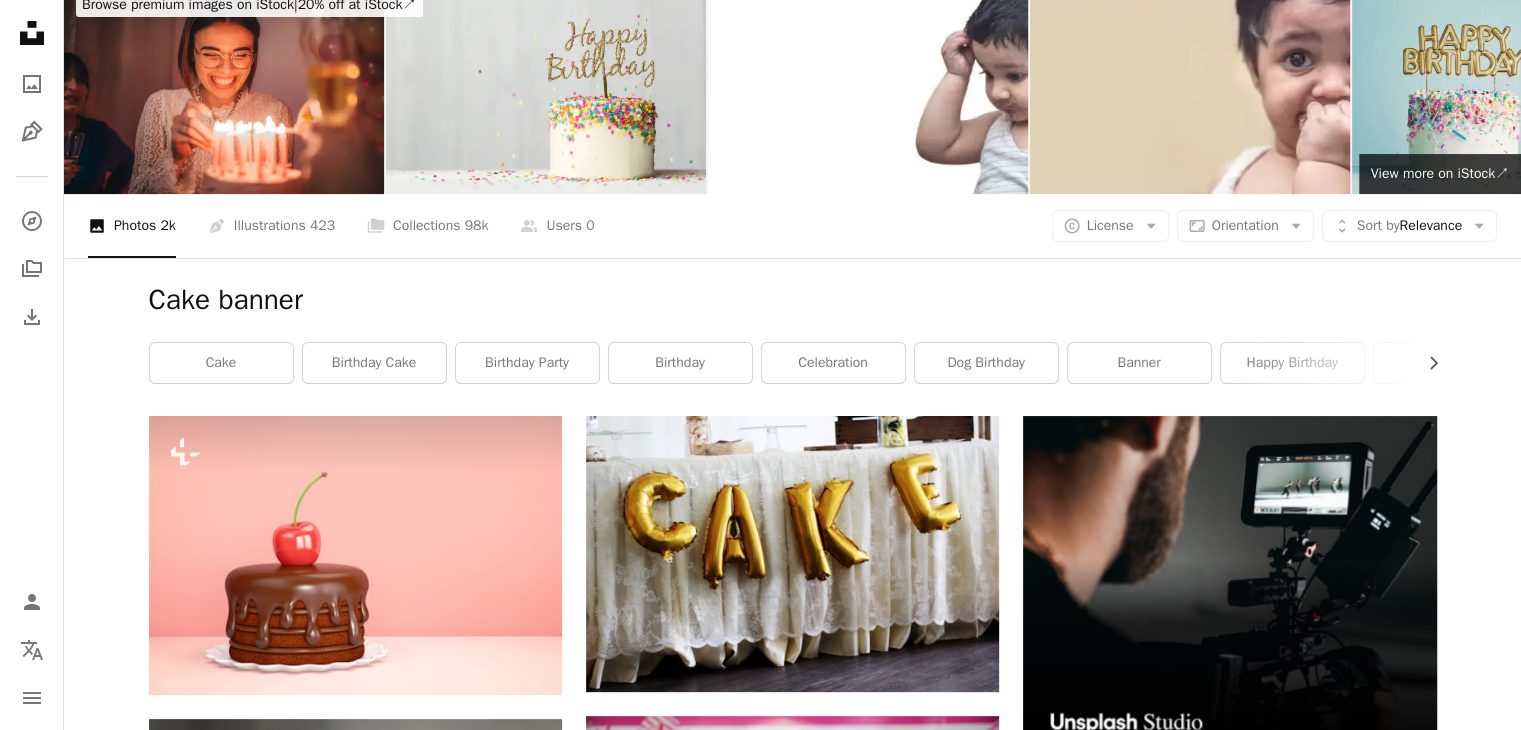 scroll, scrollTop: 0, scrollLeft: 0, axis: both 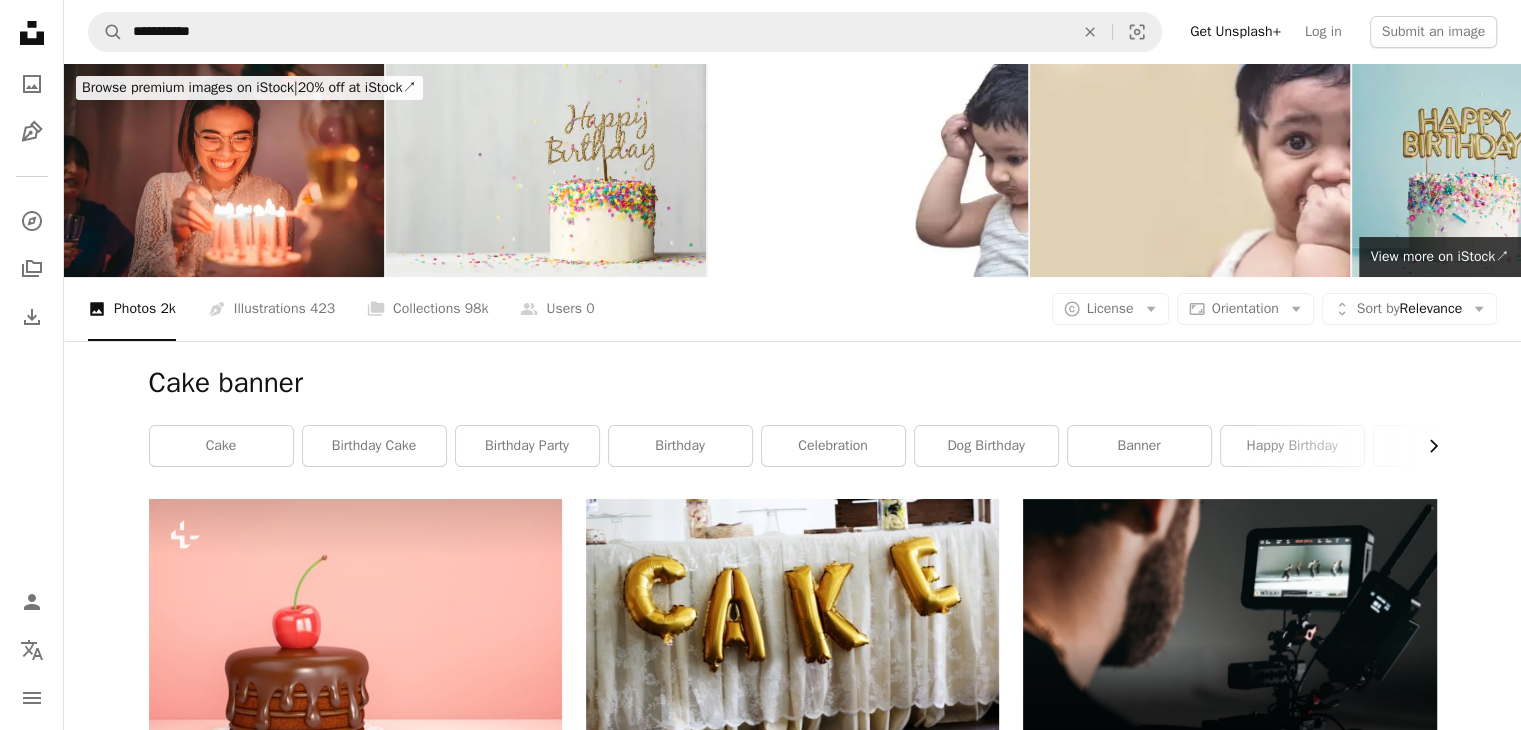 click on "Chevron right" 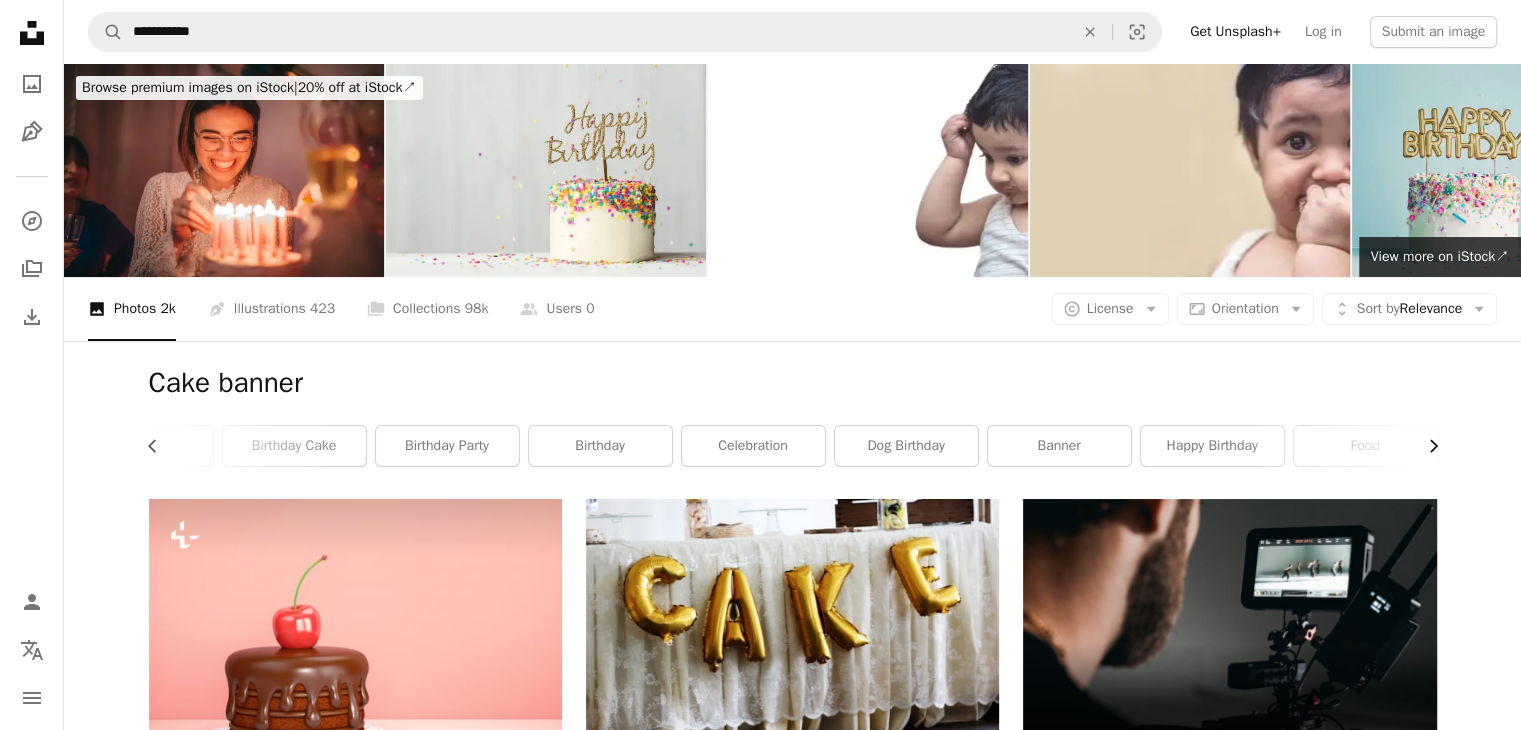 scroll, scrollTop: 0, scrollLeft: 300, axis: horizontal 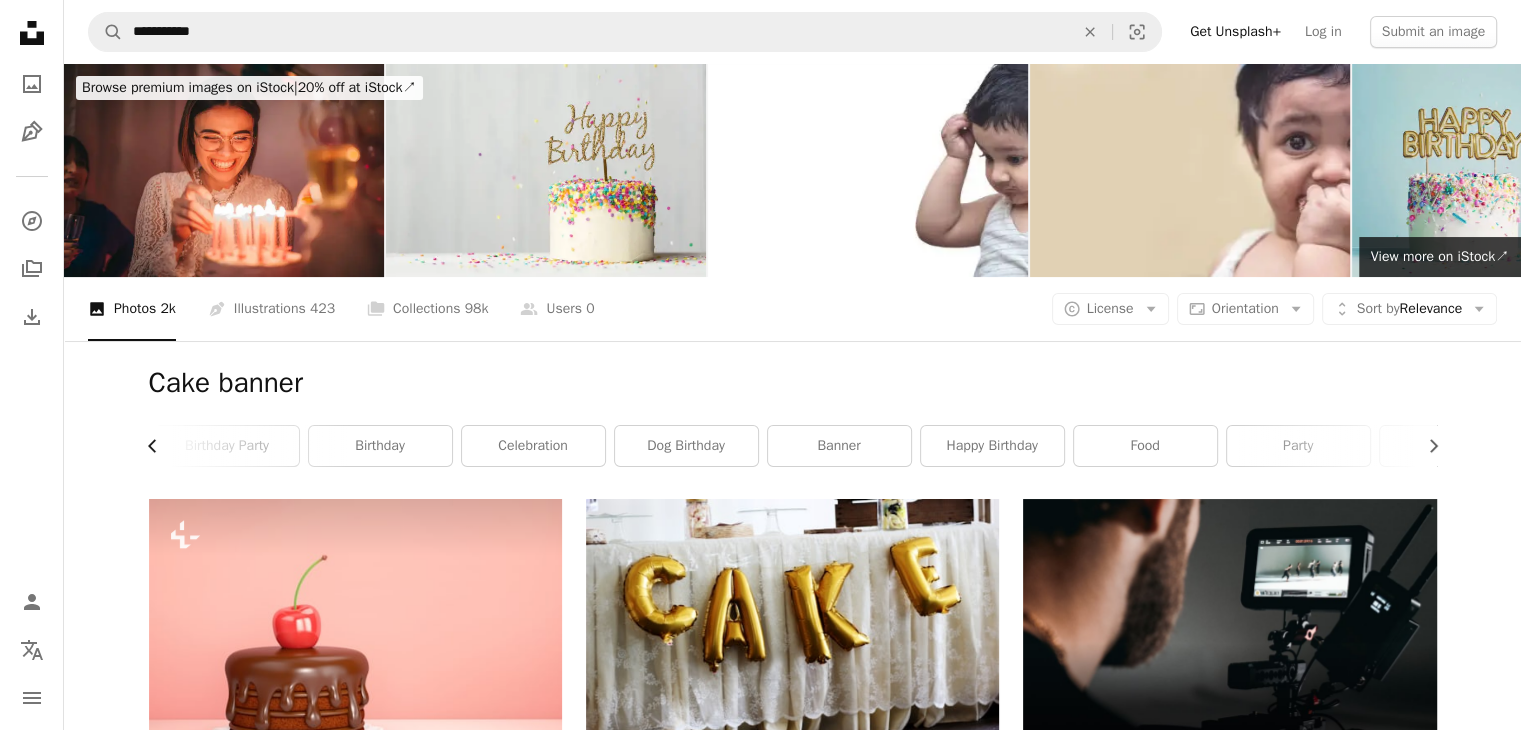 click 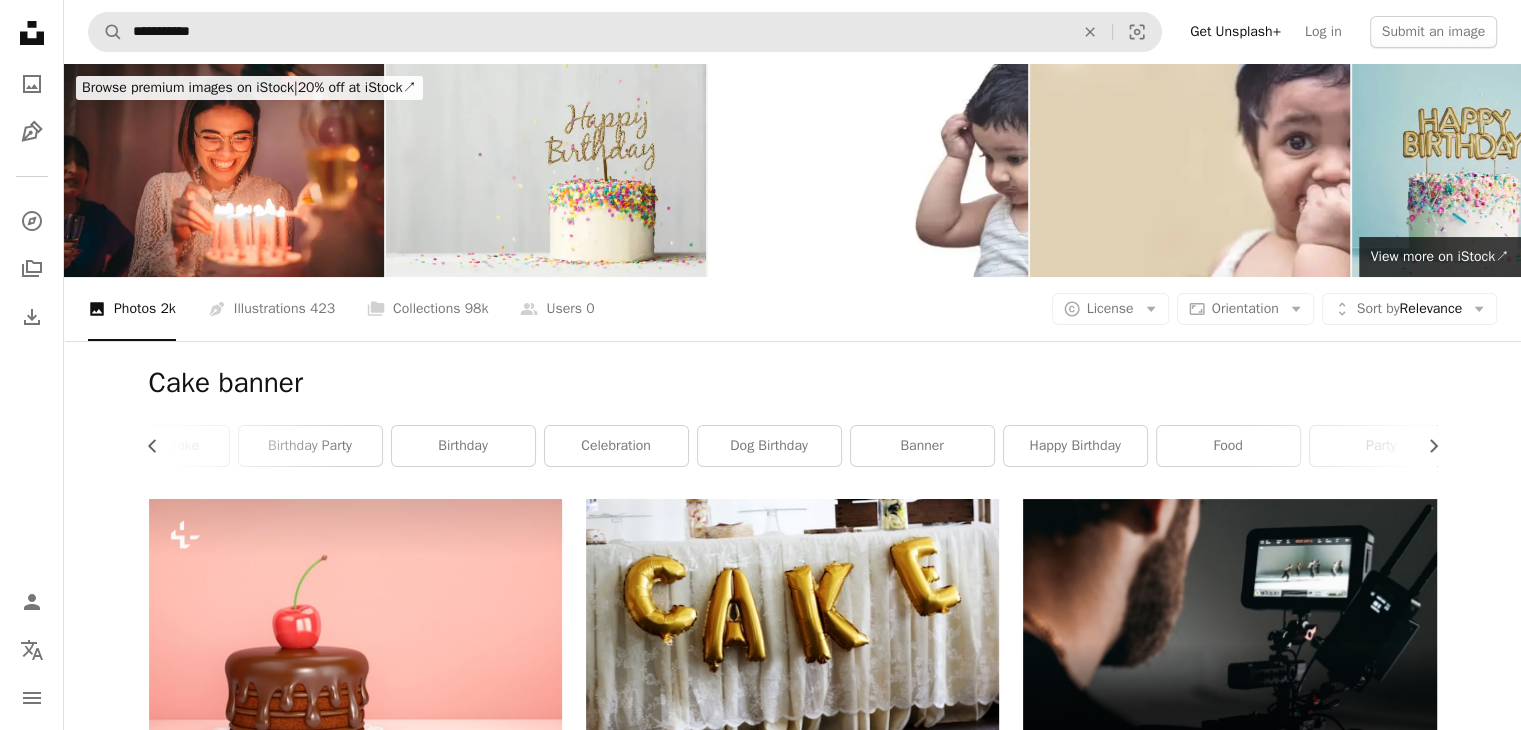 scroll, scrollTop: 0, scrollLeft: 0, axis: both 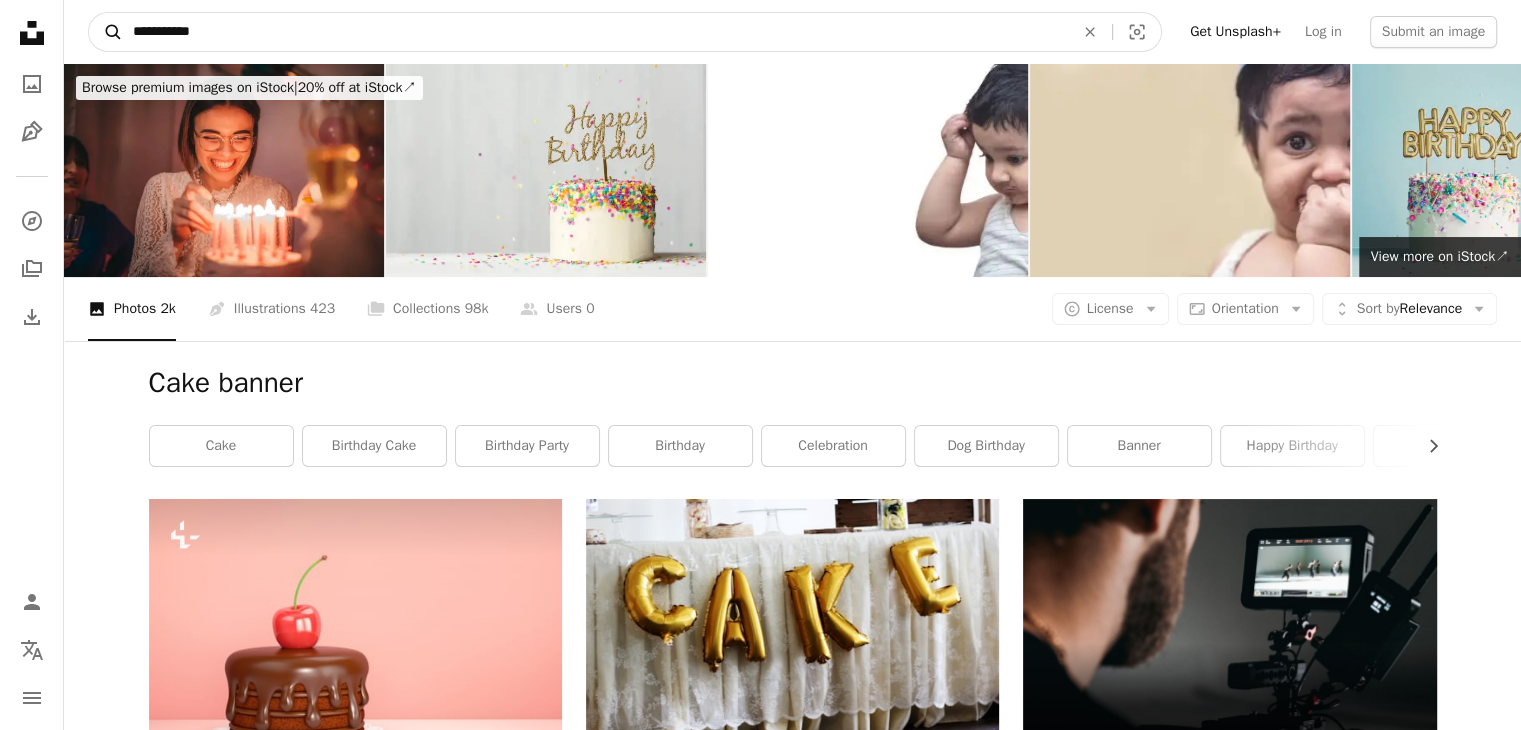 drag, startPoint x: 240, startPoint y: 30, endPoint x: 99, endPoint y: 25, distance: 141.08862 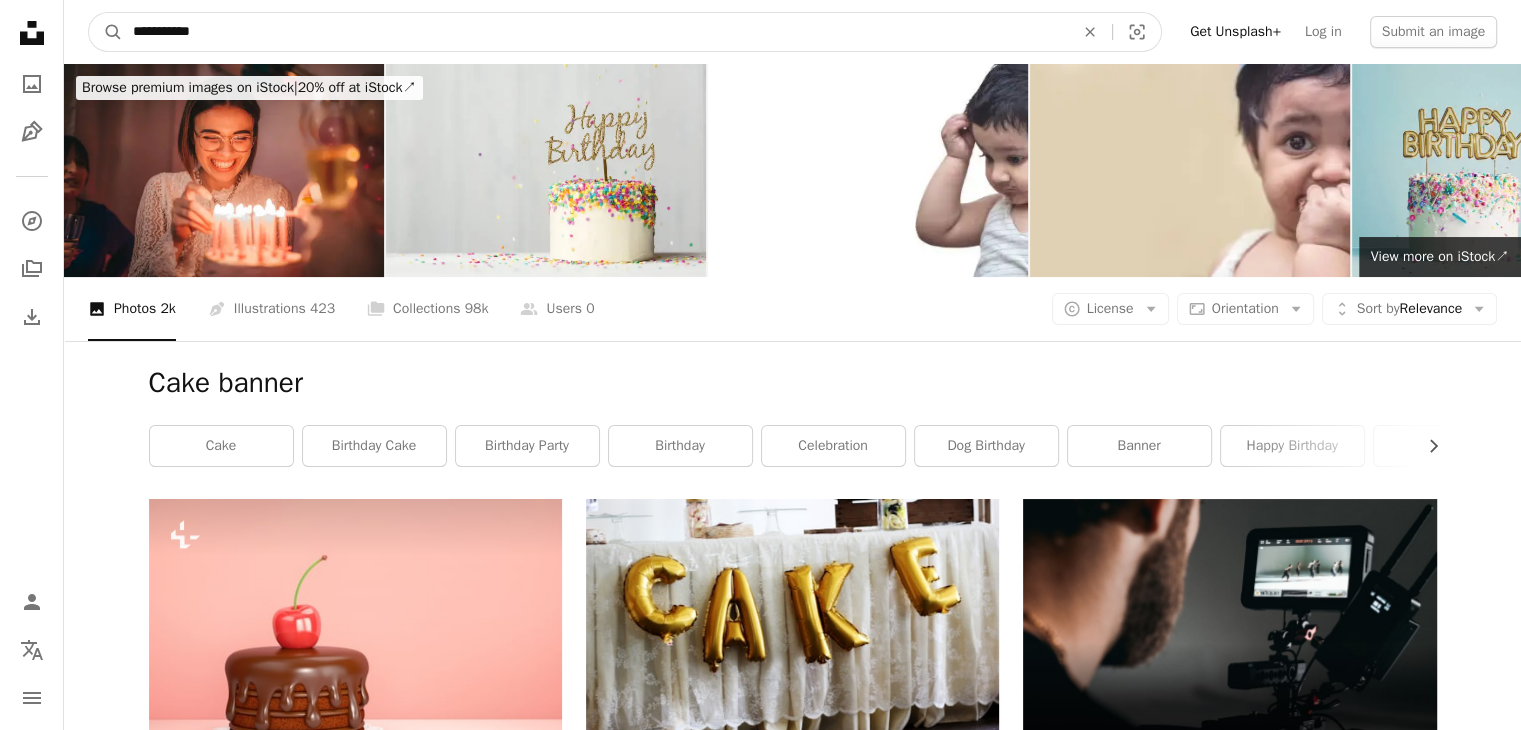 type on "*" 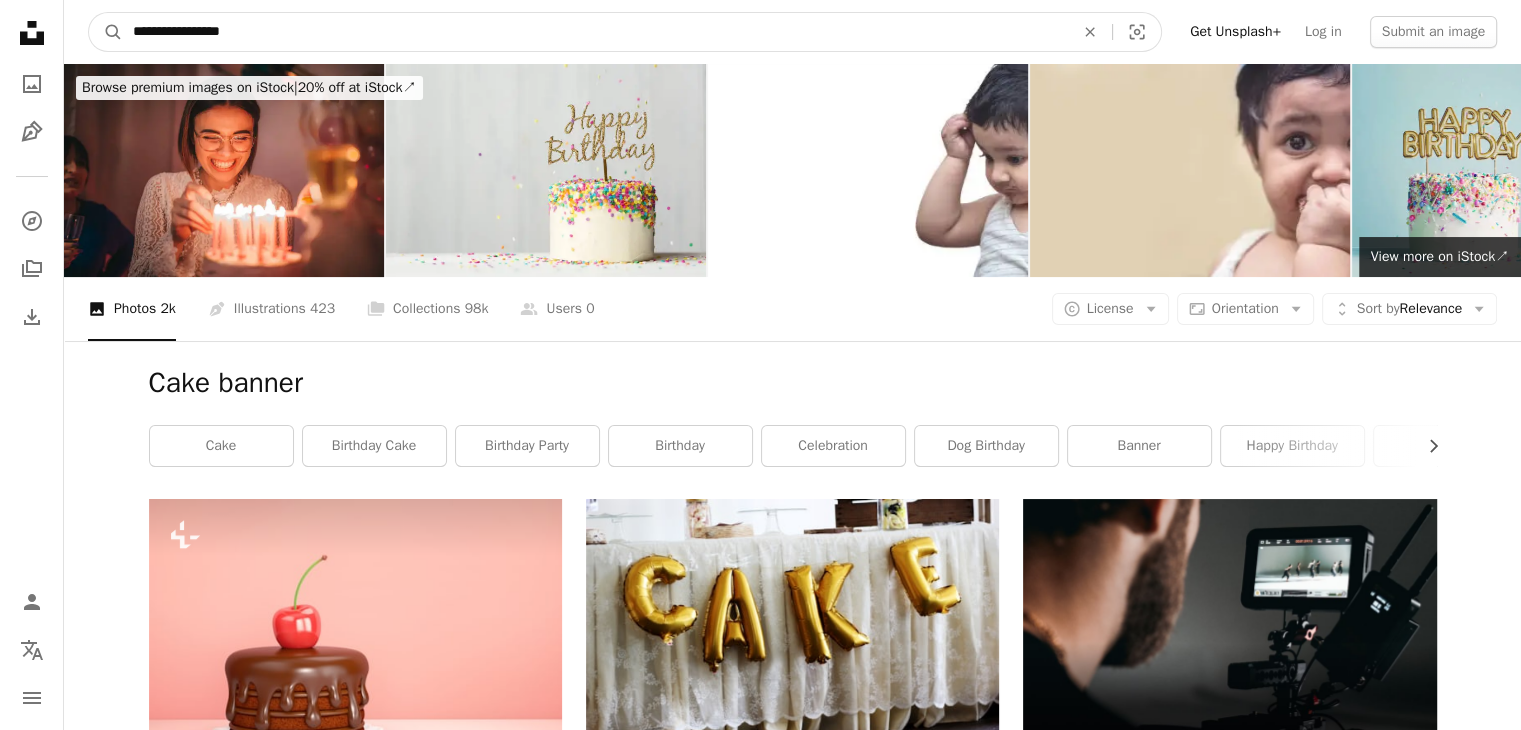 type on "**********" 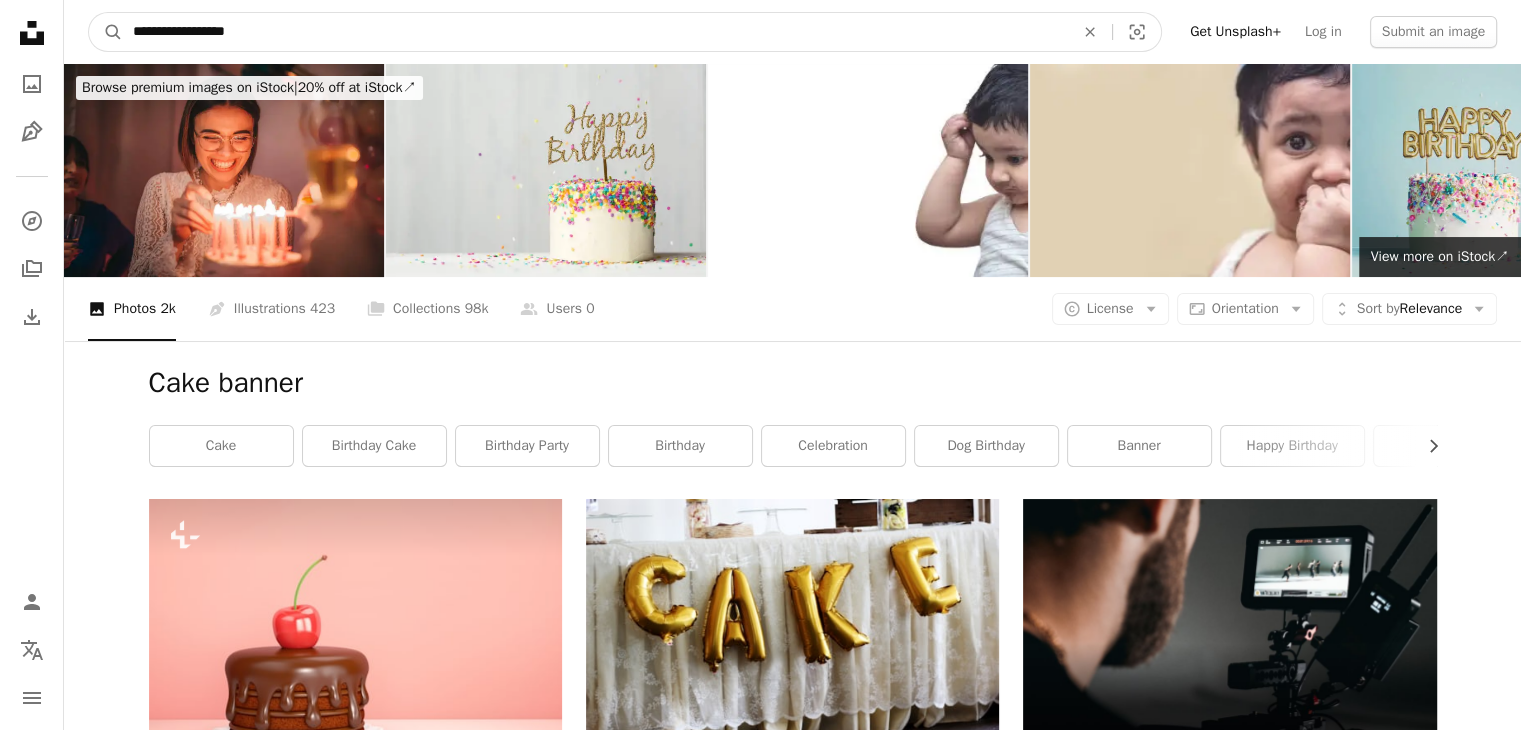 click on "A magnifying glass" at bounding box center (106, 32) 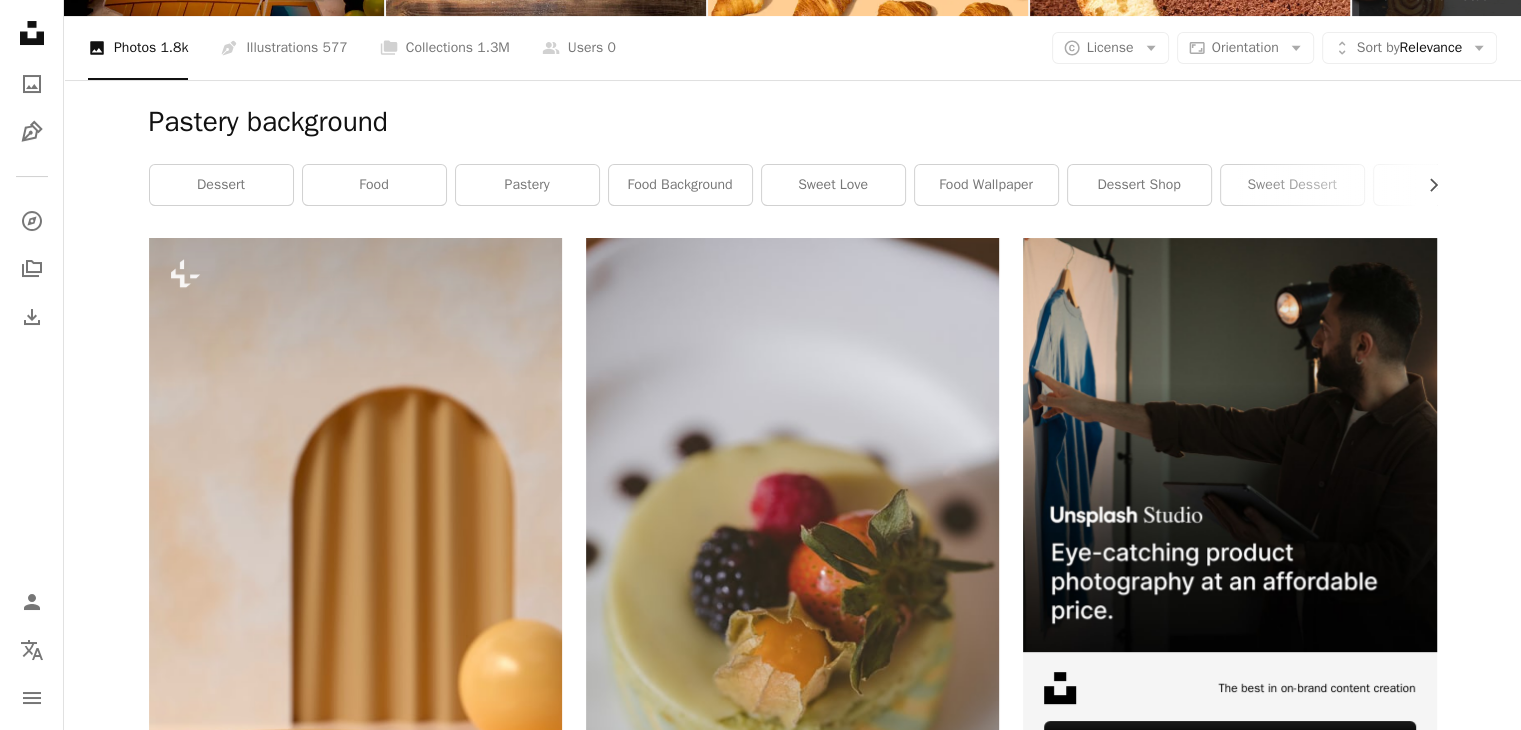 scroll, scrollTop: 0, scrollLeft: 0, axis: both 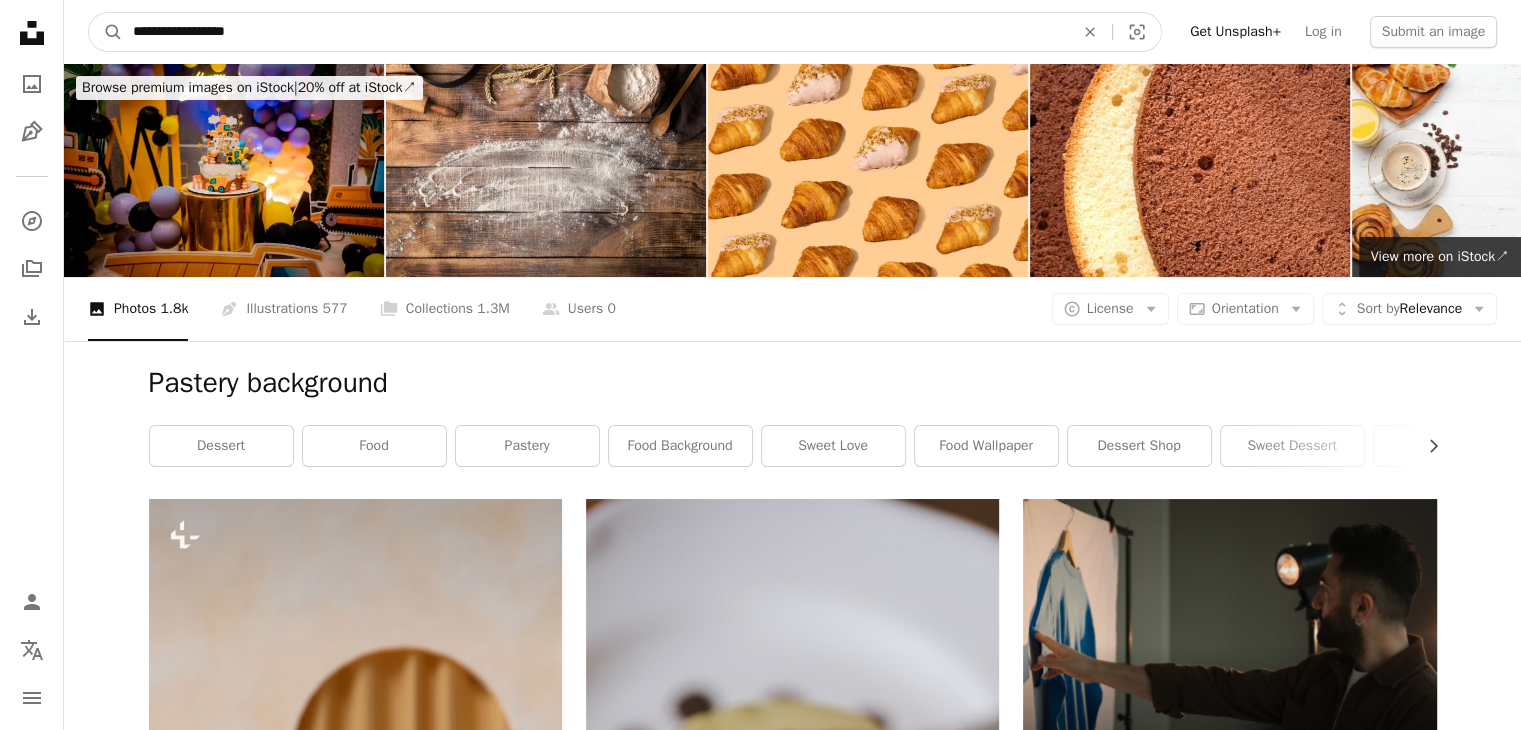 click on "**********" at bounding box center [595, 32] 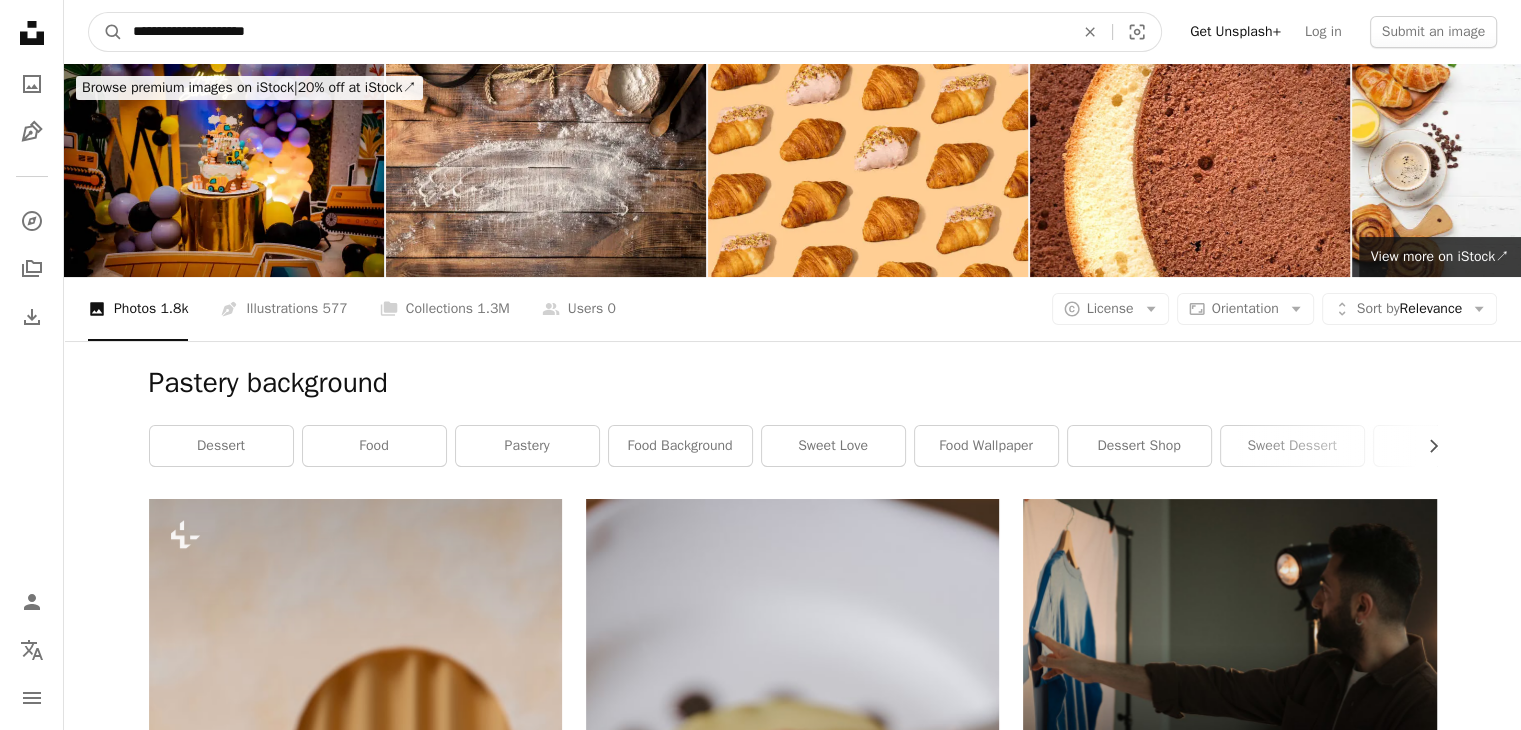 type on "**********" 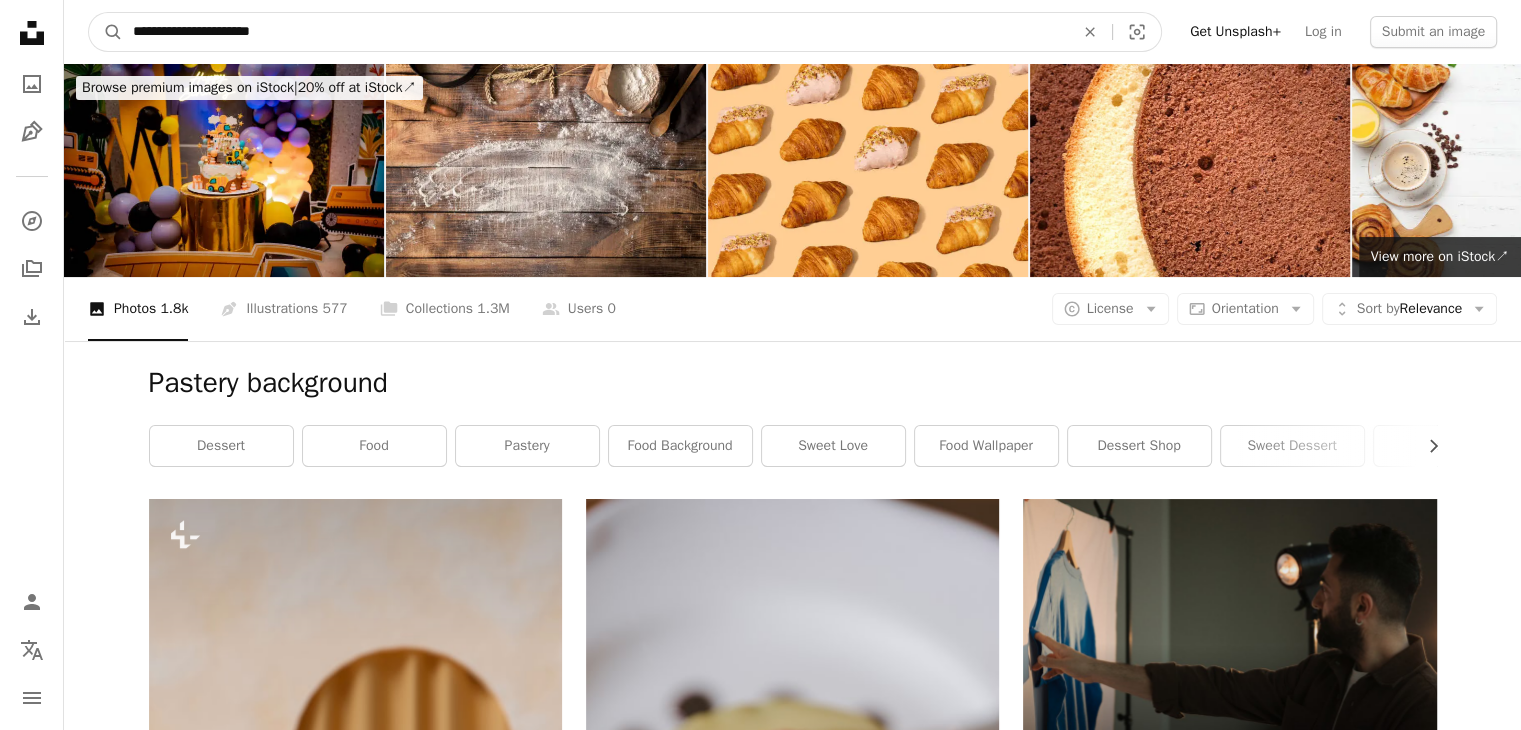 click on "A magnifying glass" at bounding box center [106, 32] 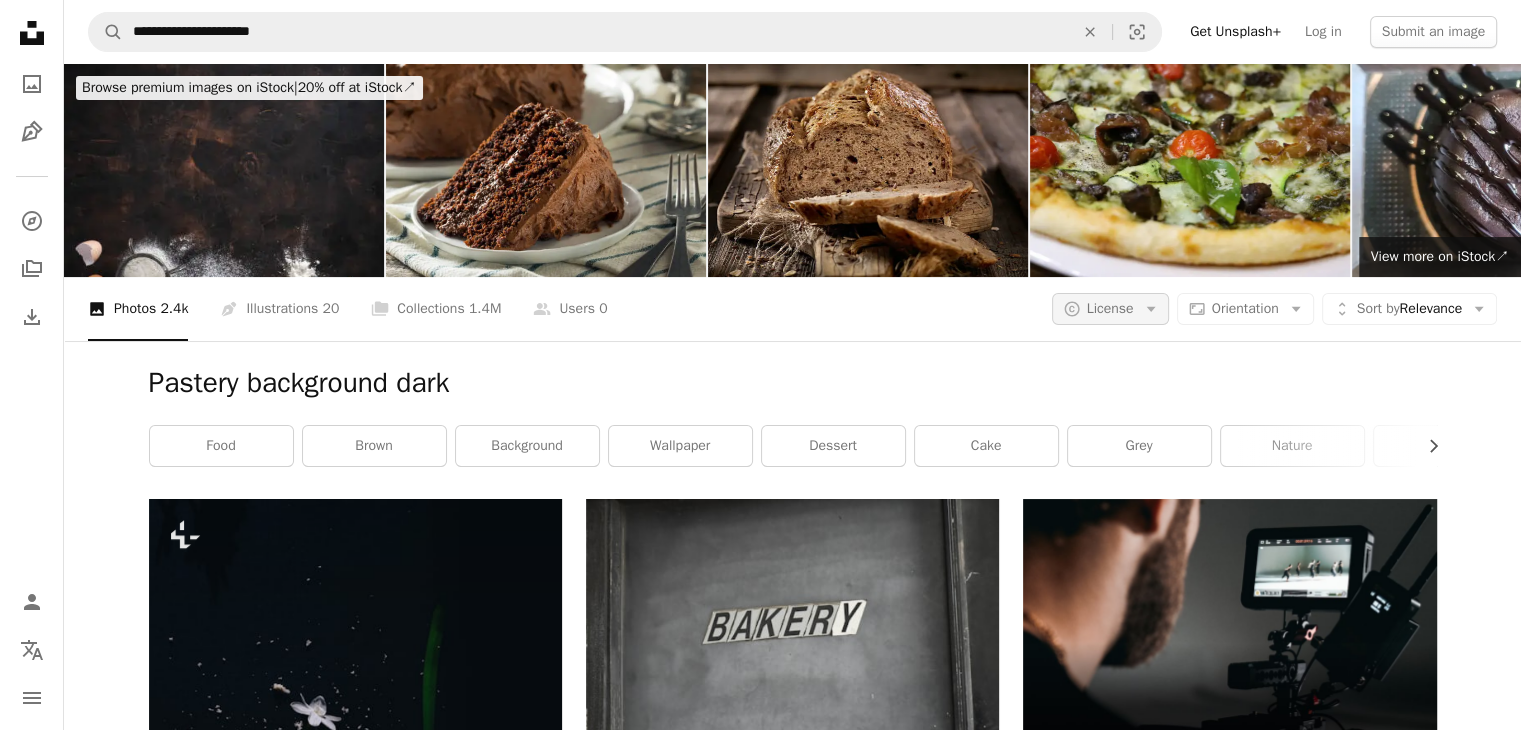 scroll, scrollTop: 0, scrollLeft: 0, axis: both 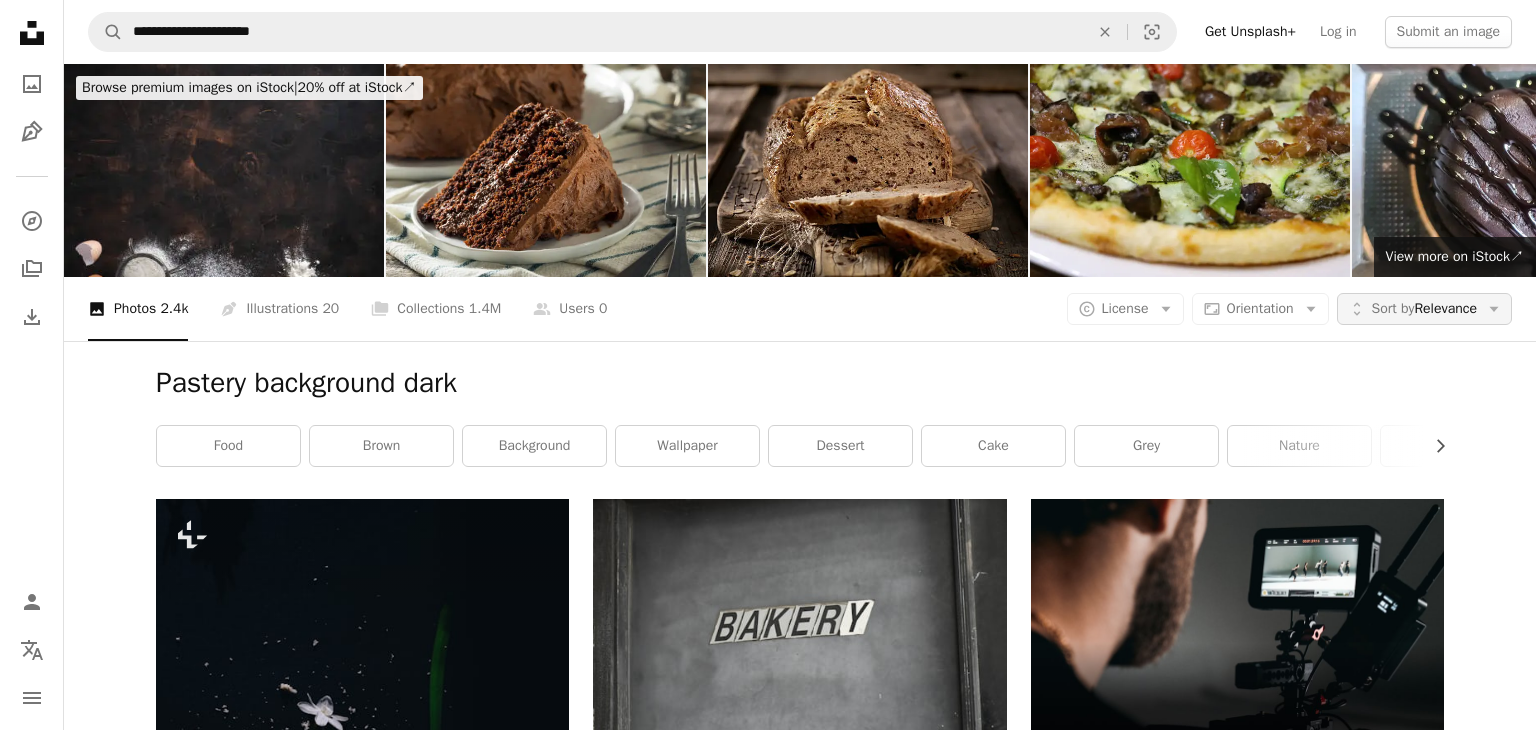 click on "Arrow down" 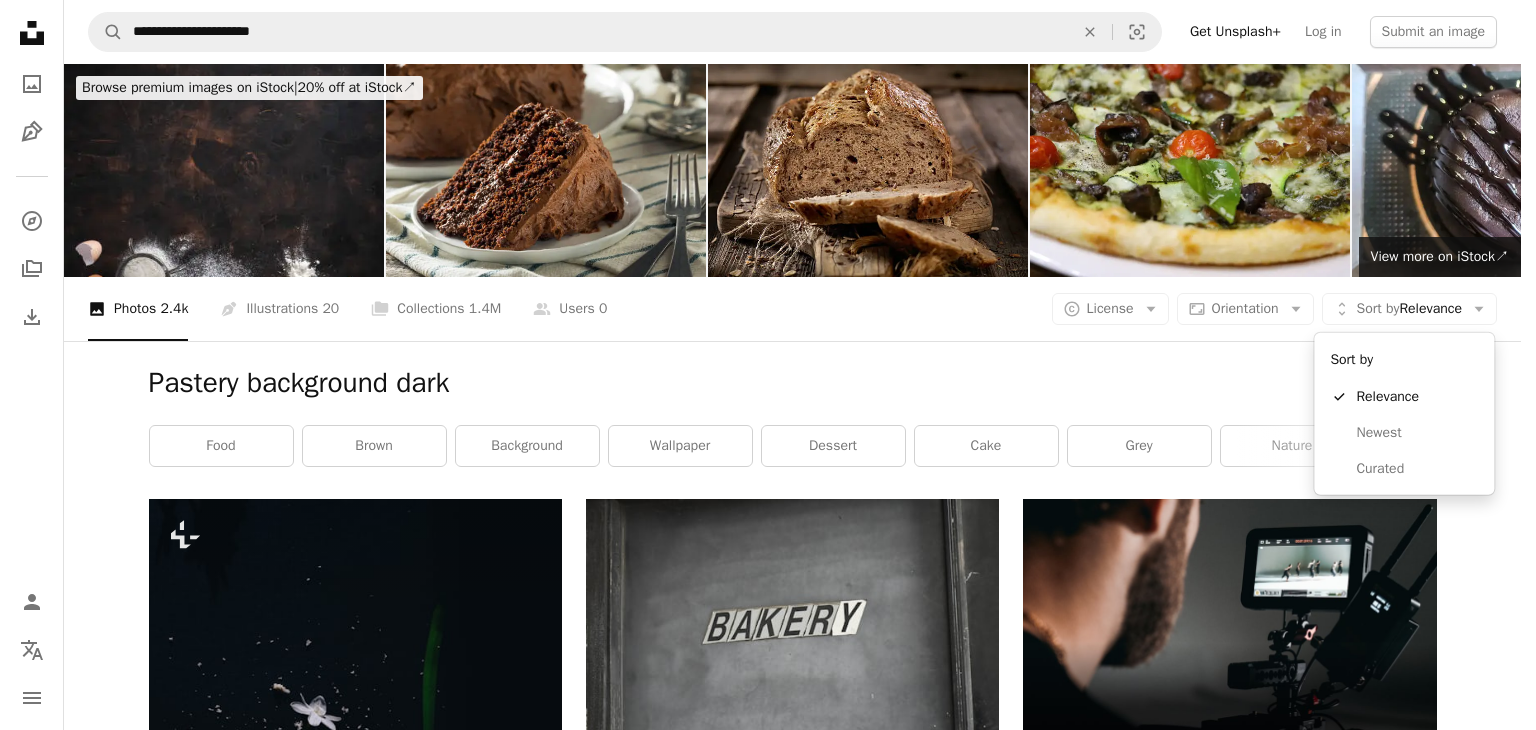 click on "Sort by" at bounding box center [1404, 360] 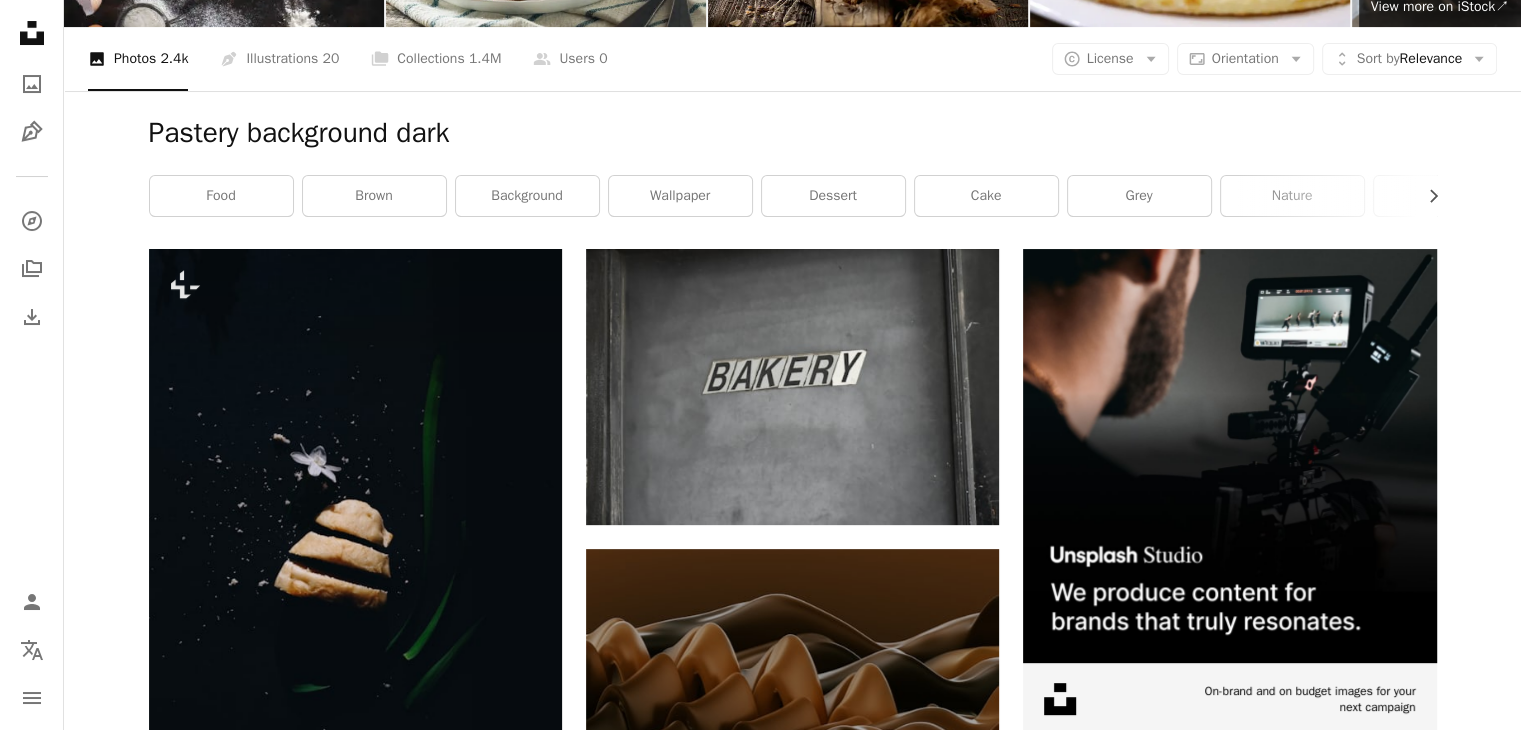 scroll, scrollTop: 0, scrollLeft: 0, axis: both 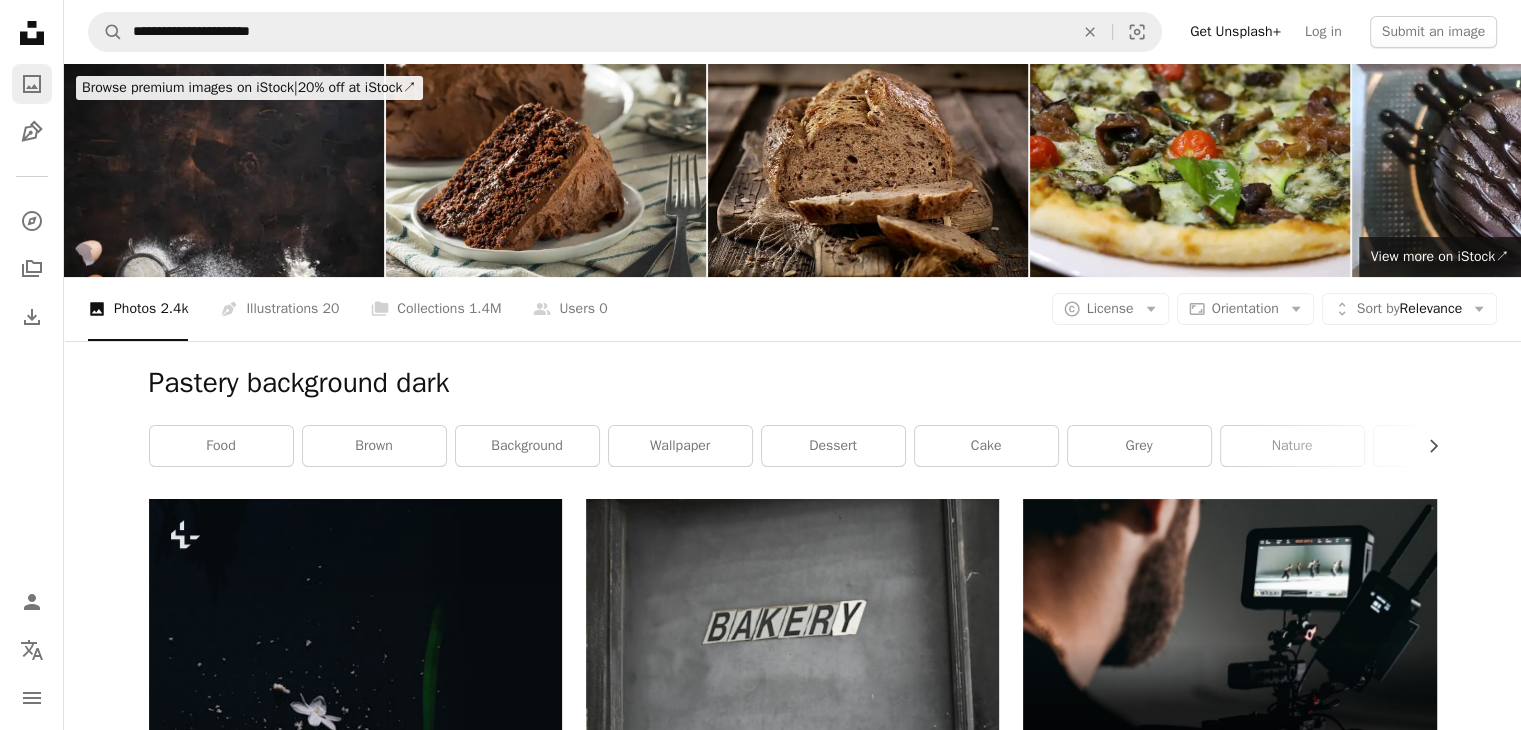 click on "A photo" 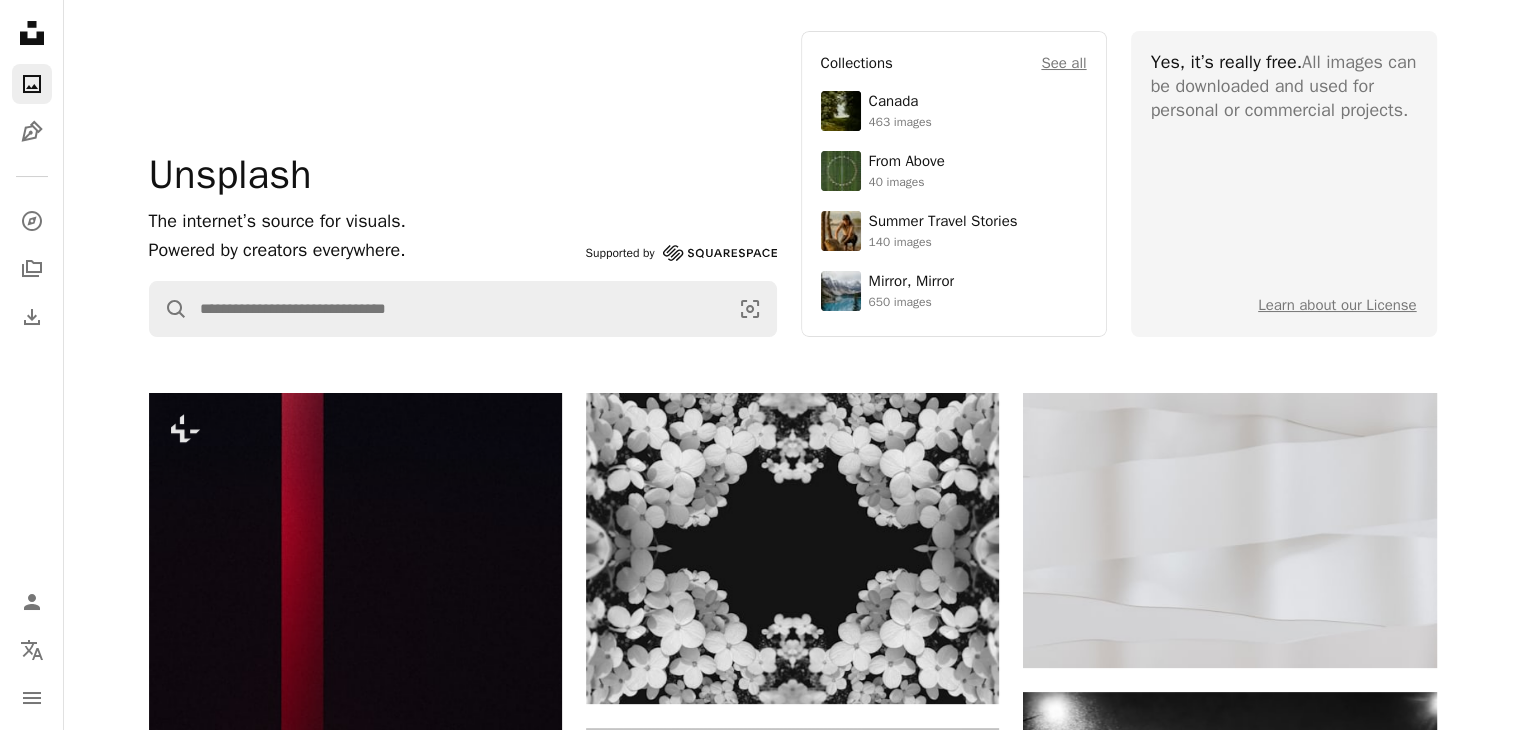 scroll, scrollTop: 0, scrollLeft: 0, axis: both 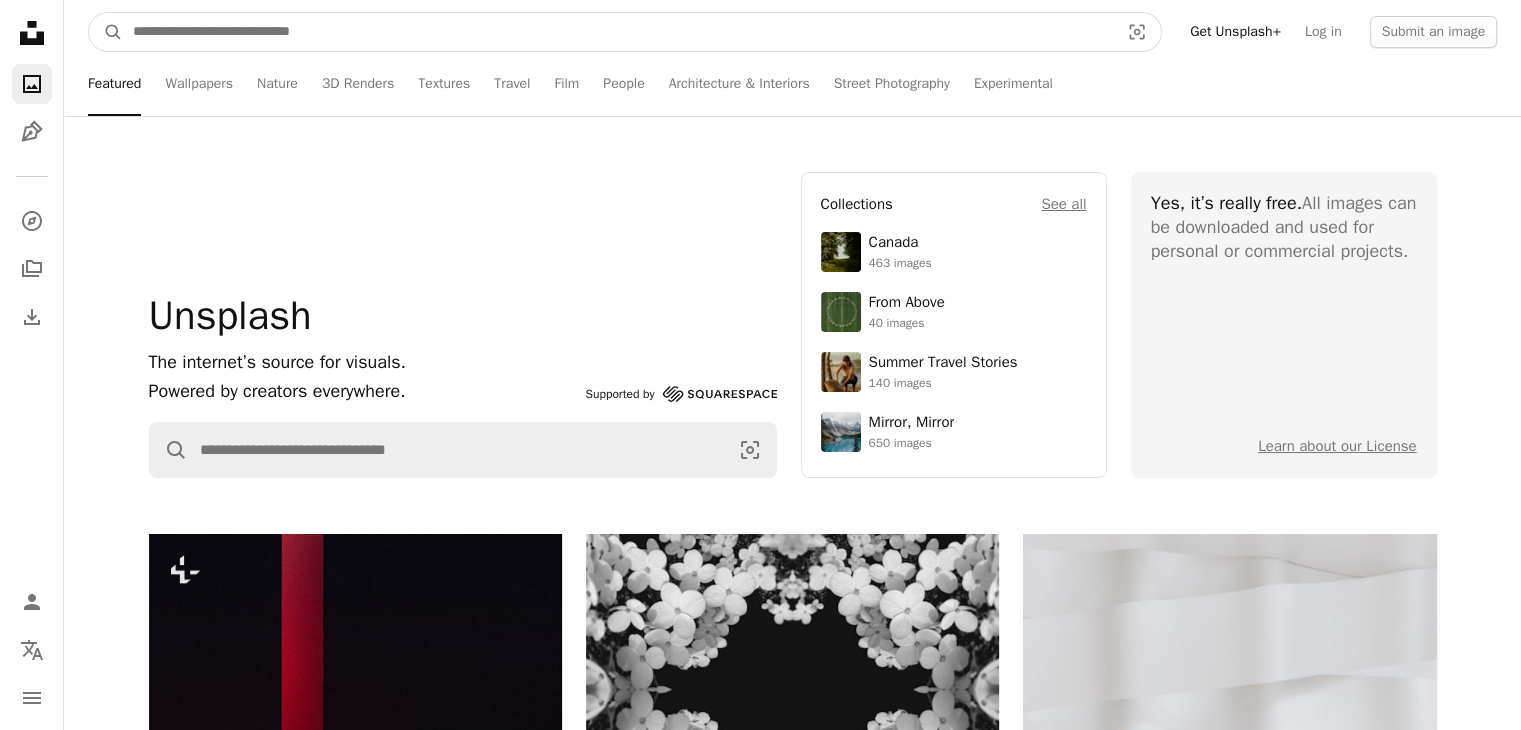 click at bounding box center [618, 32] 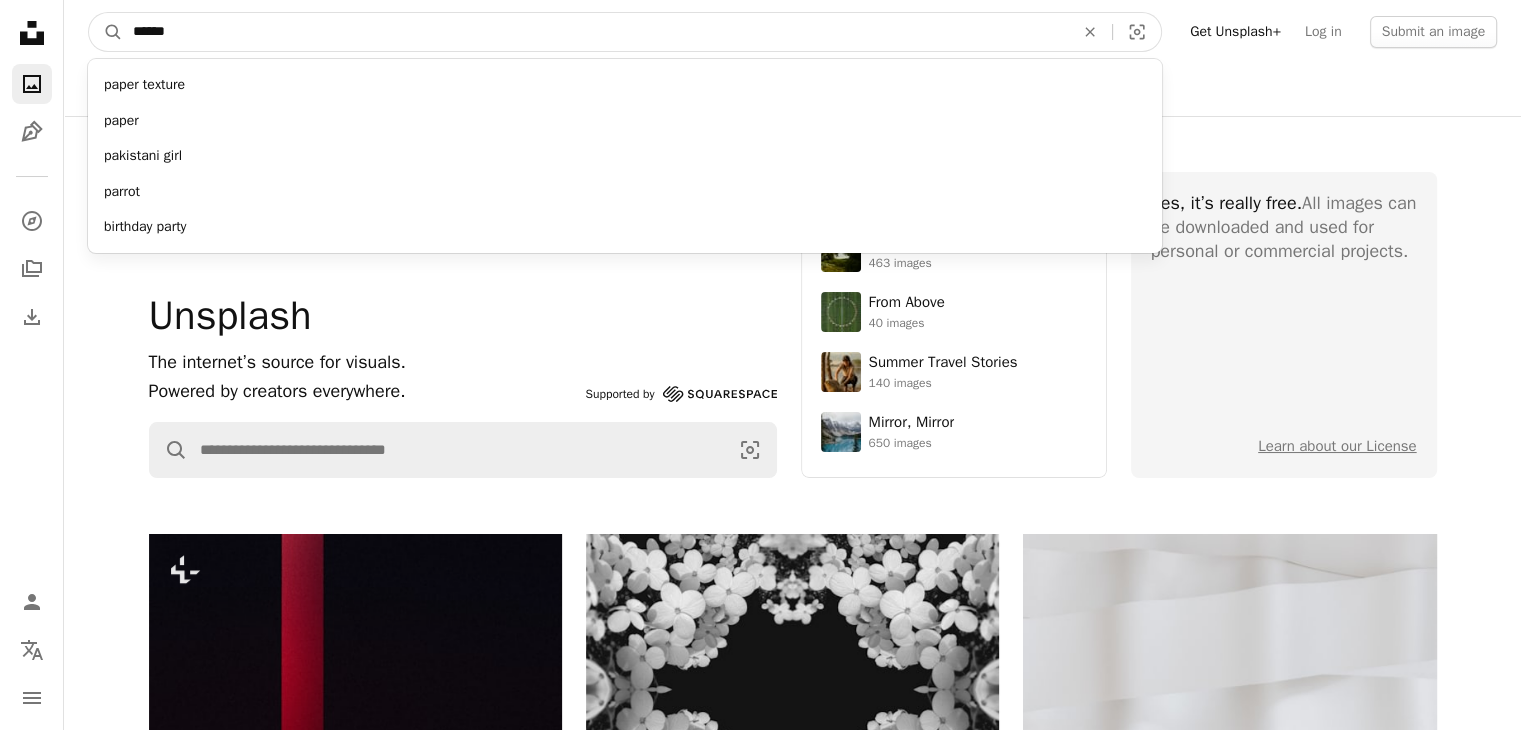 type on "*******" 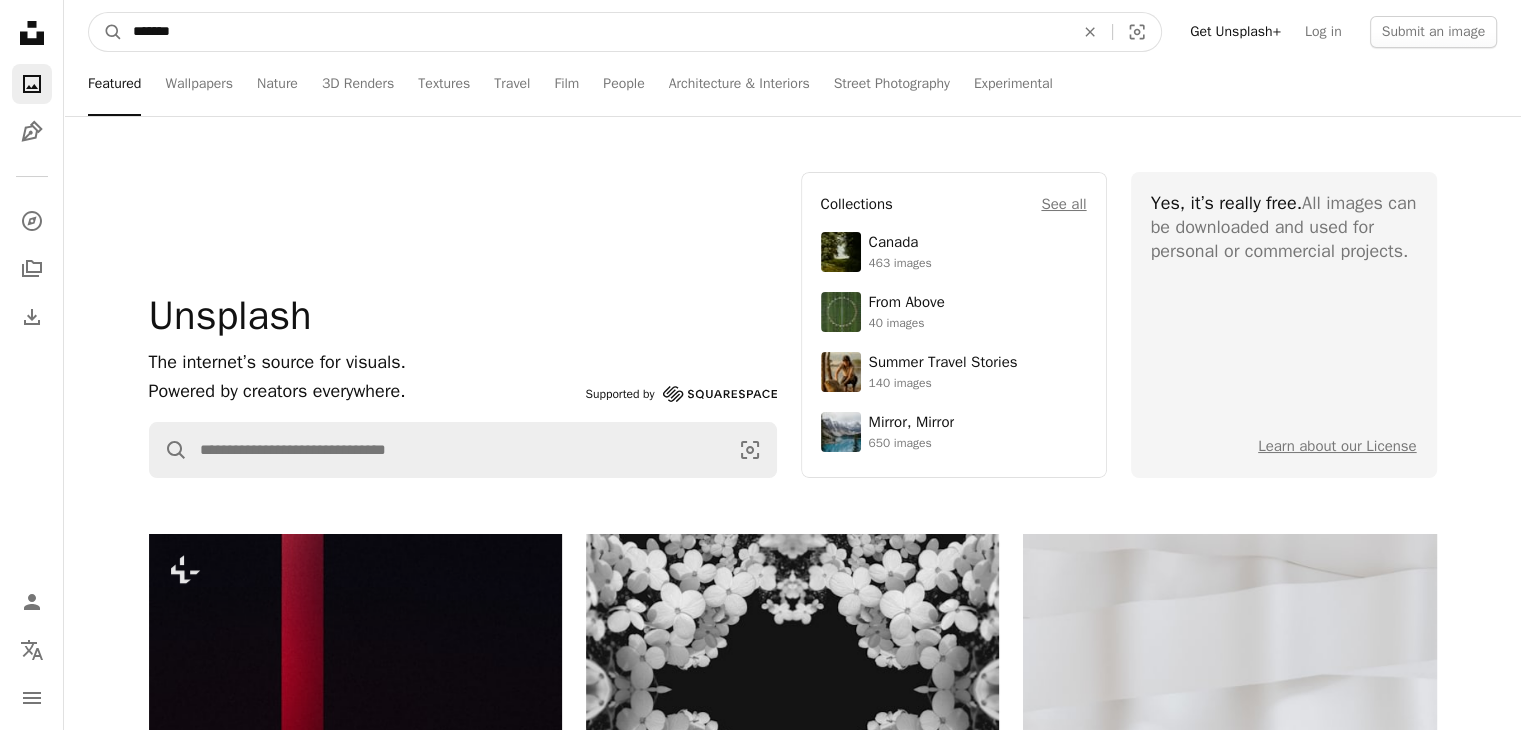 click on "A magnifying glass" at bounding box center [106, 32] 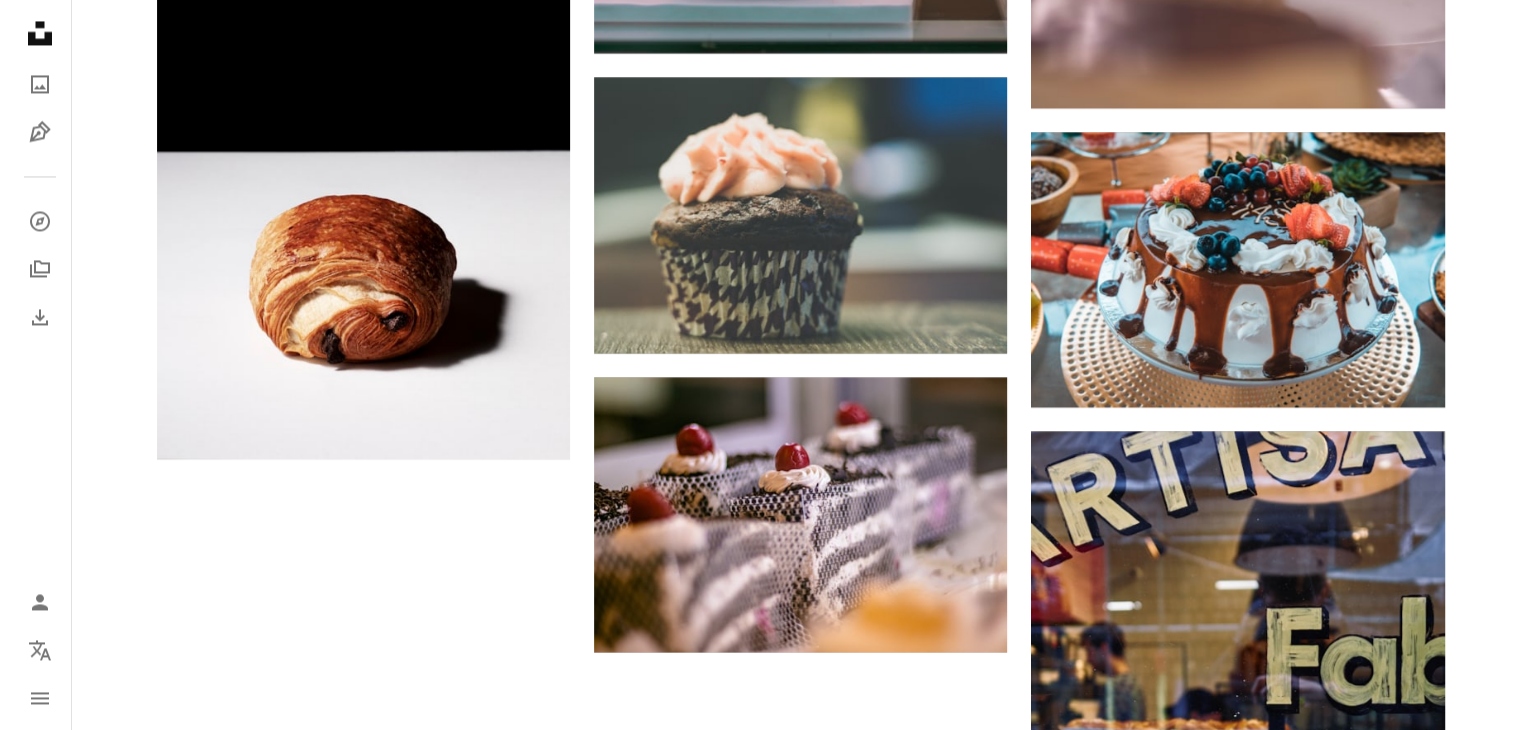 scroll, scrollTop: 3400, scrollLeft: 0, axis: vertical 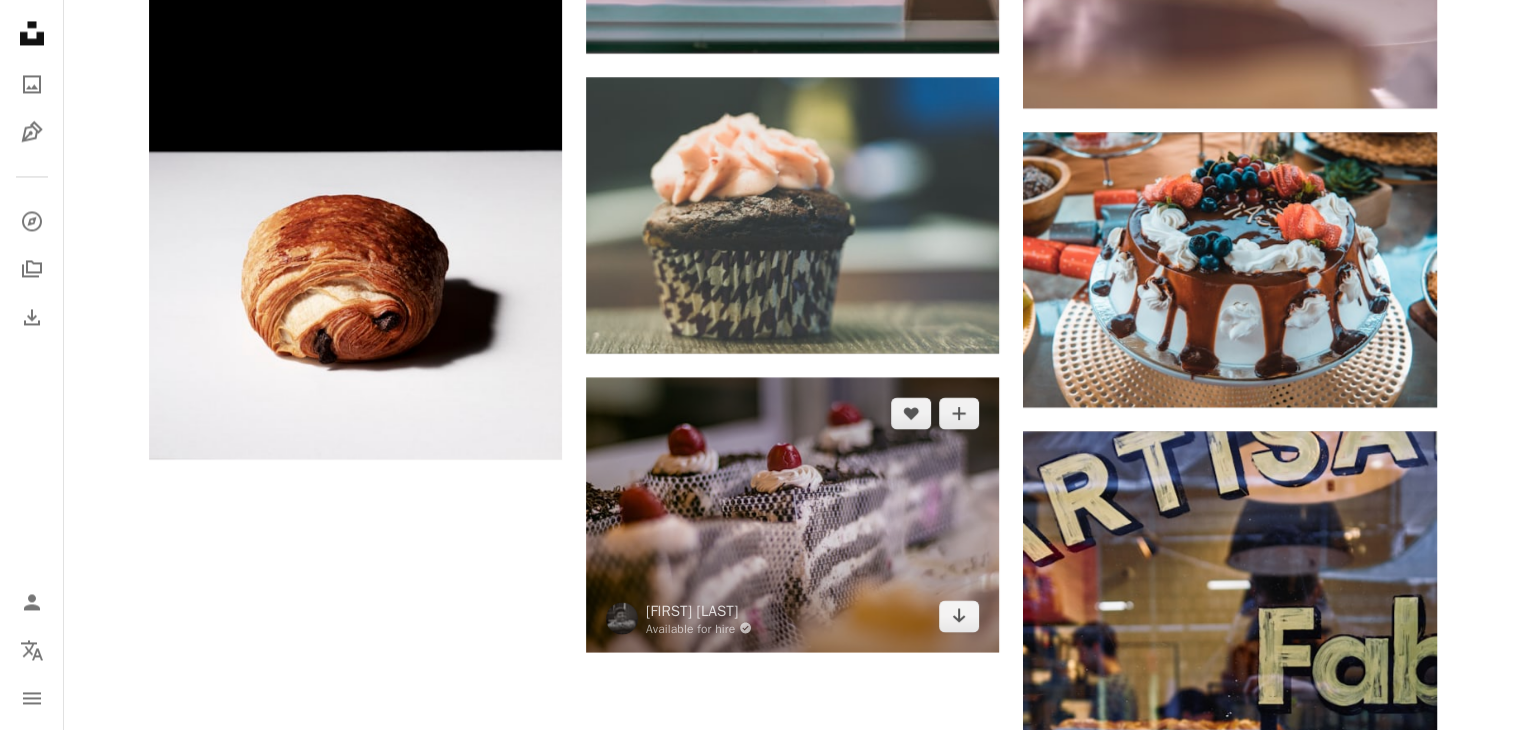 click at bounding box center [792, 514] 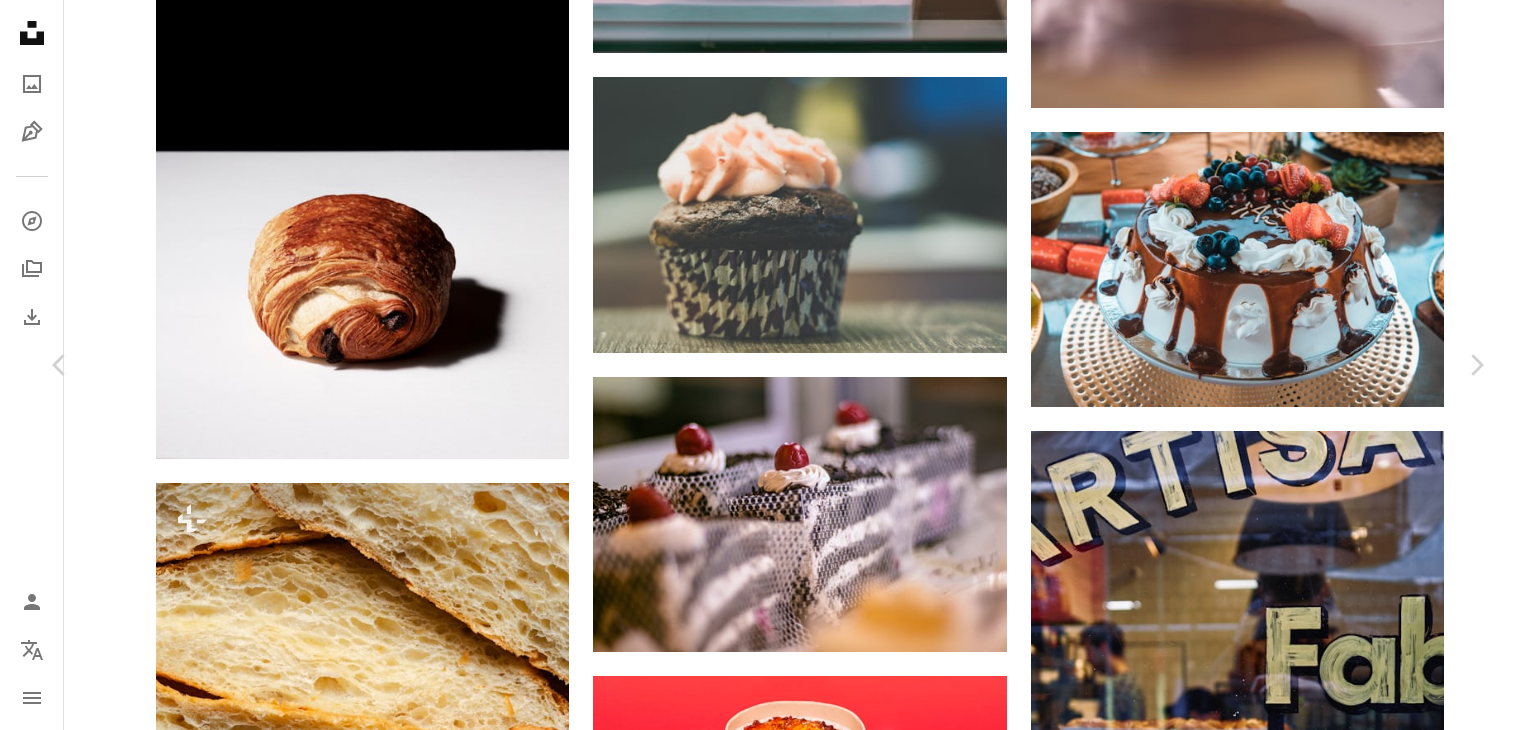 scroll, scrollTop: 11522, scrollLeft: 0, axis: vertical 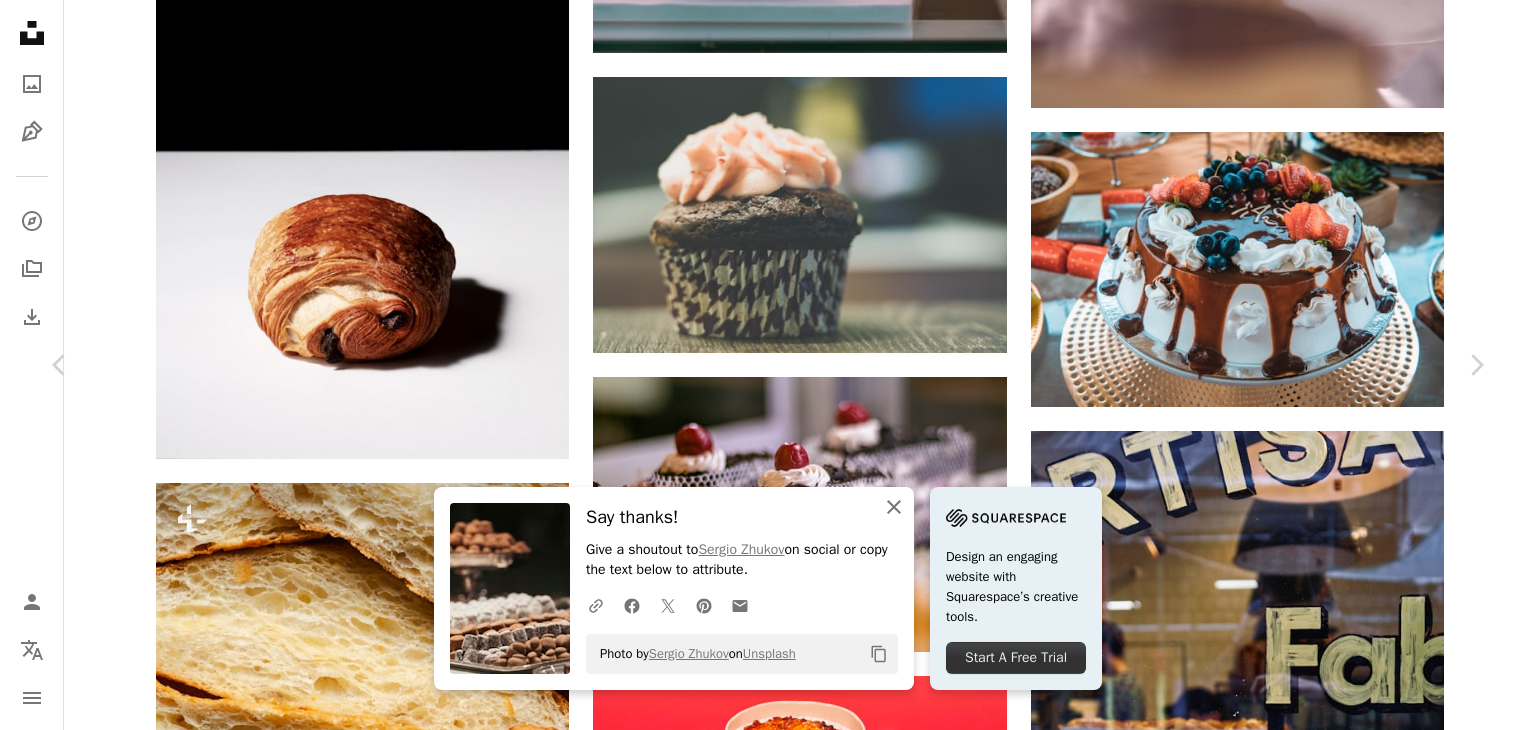drag, startPoint x: 901, startPoint y: 504, endPoint x: 900, endPoint y: 485, distance: 19.026299 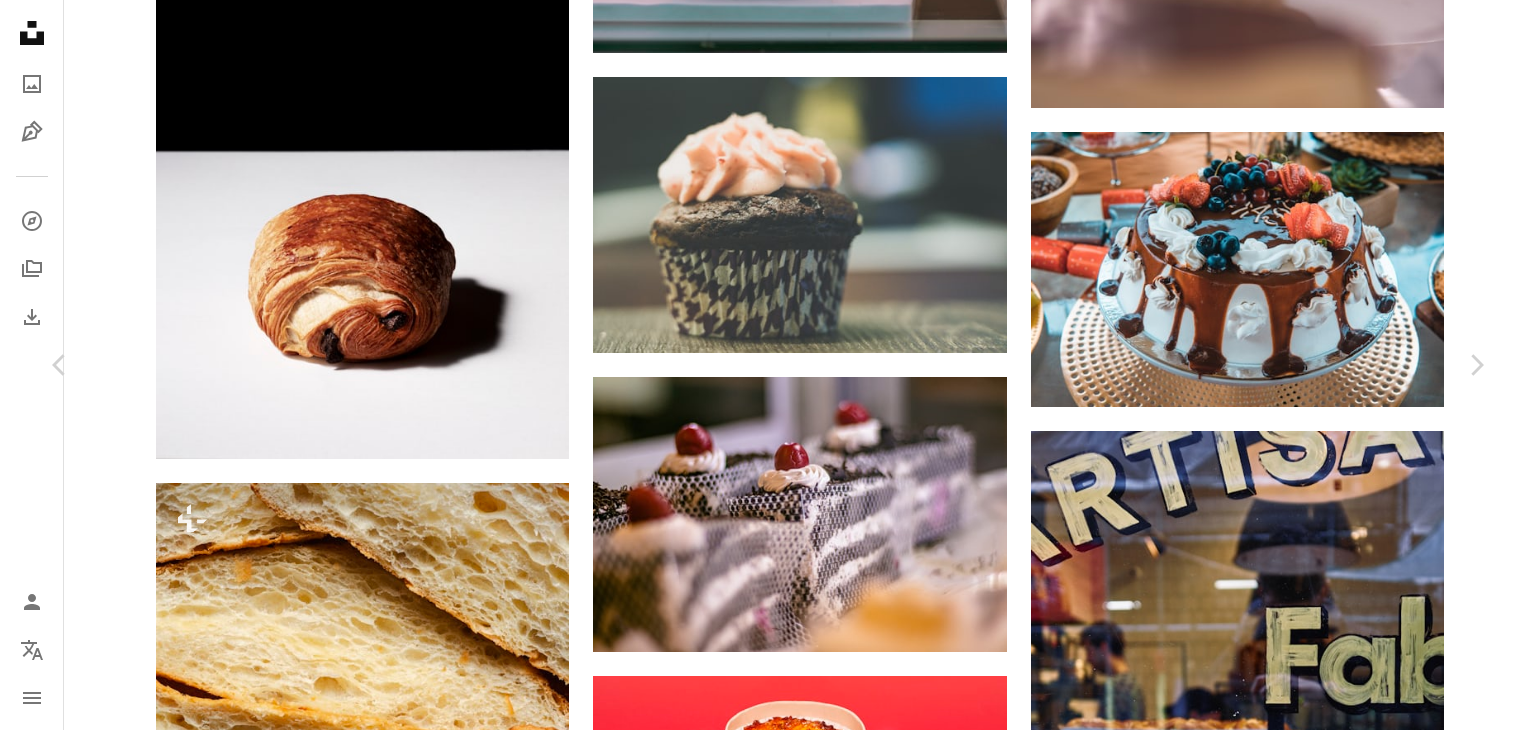 click on "A plus sign" at bounding box center [1337, 5675] 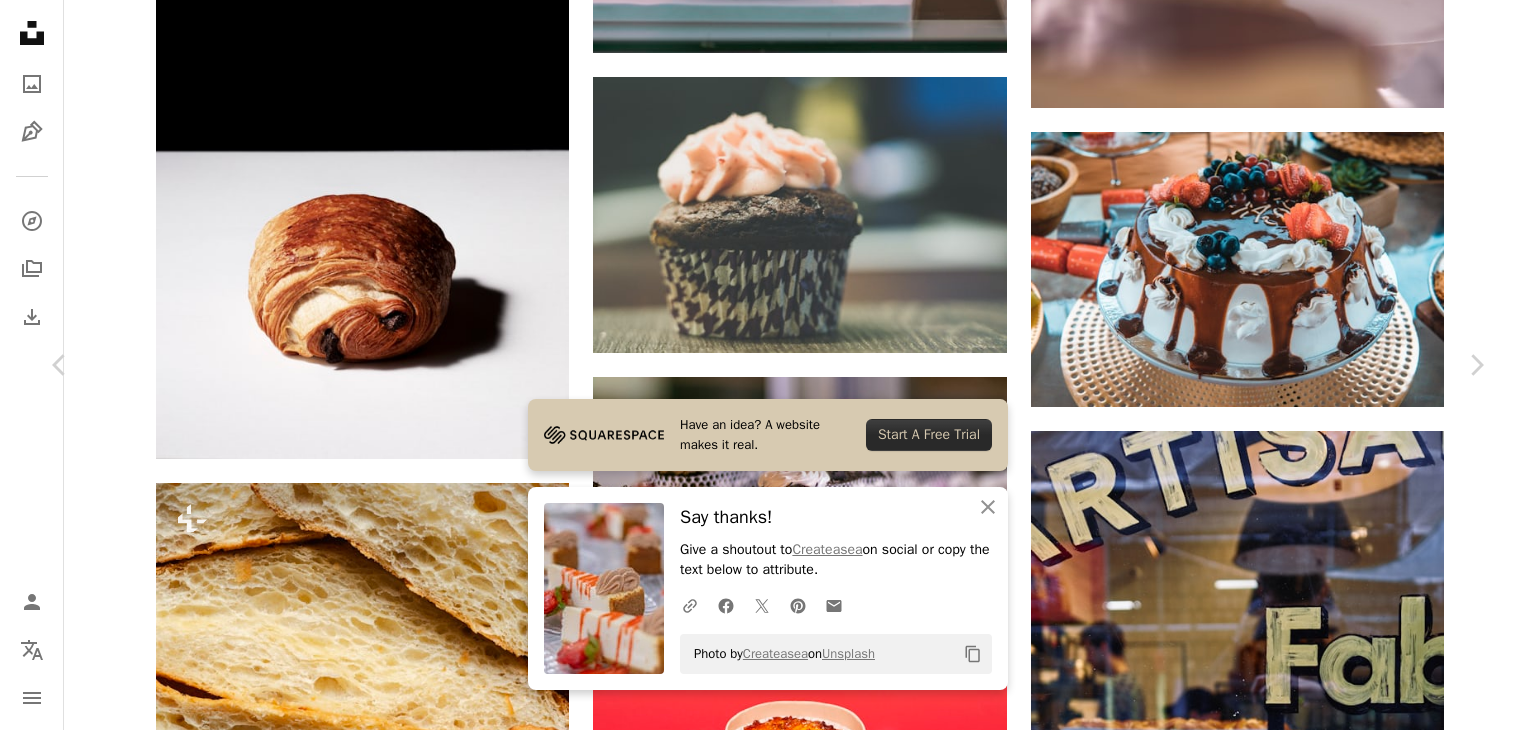 click on "Arrow pointing down" at bounding box center (499, 5951) 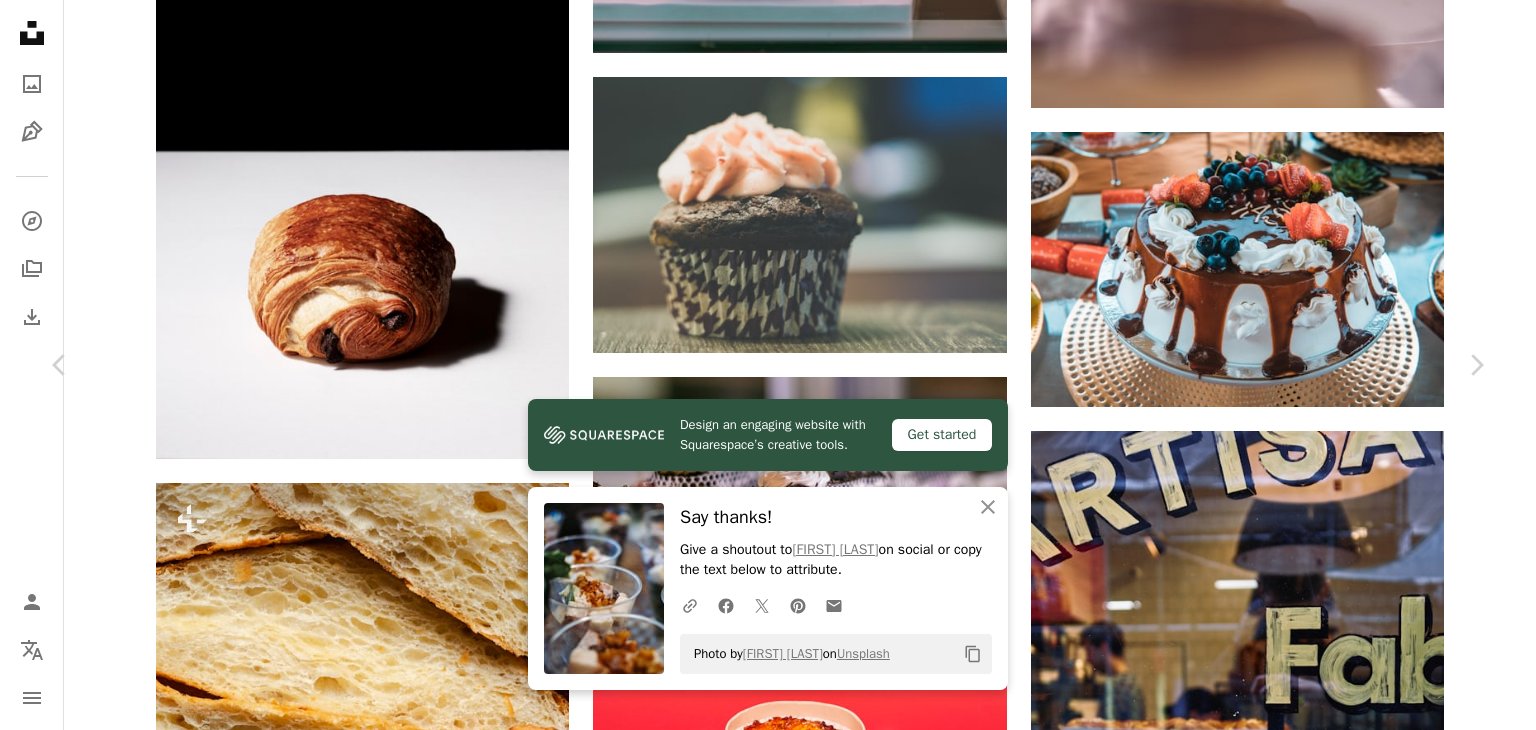 scroll, scrollTop: 15722, scrollLeft: 0, axis: vertical 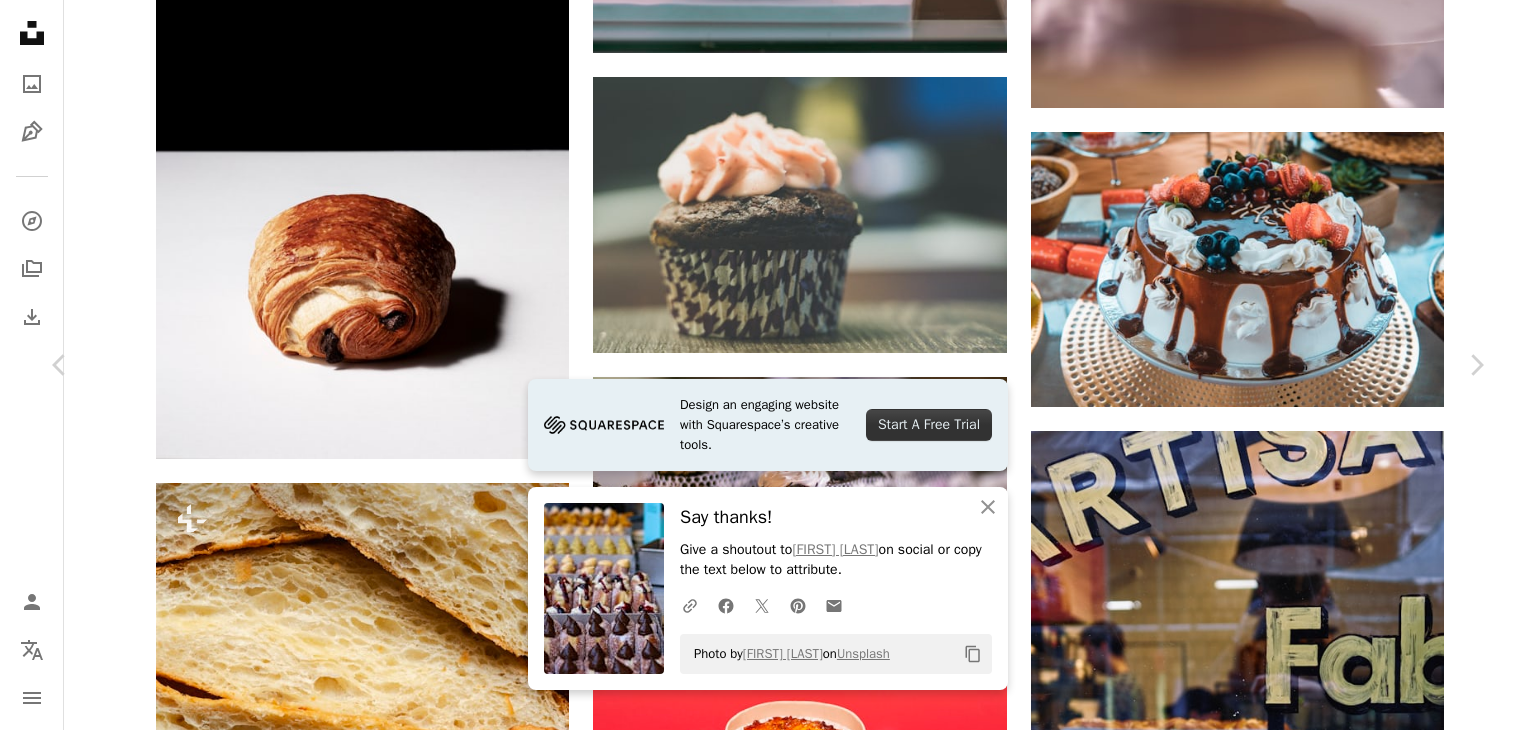 click on "Arrow pointing down" 